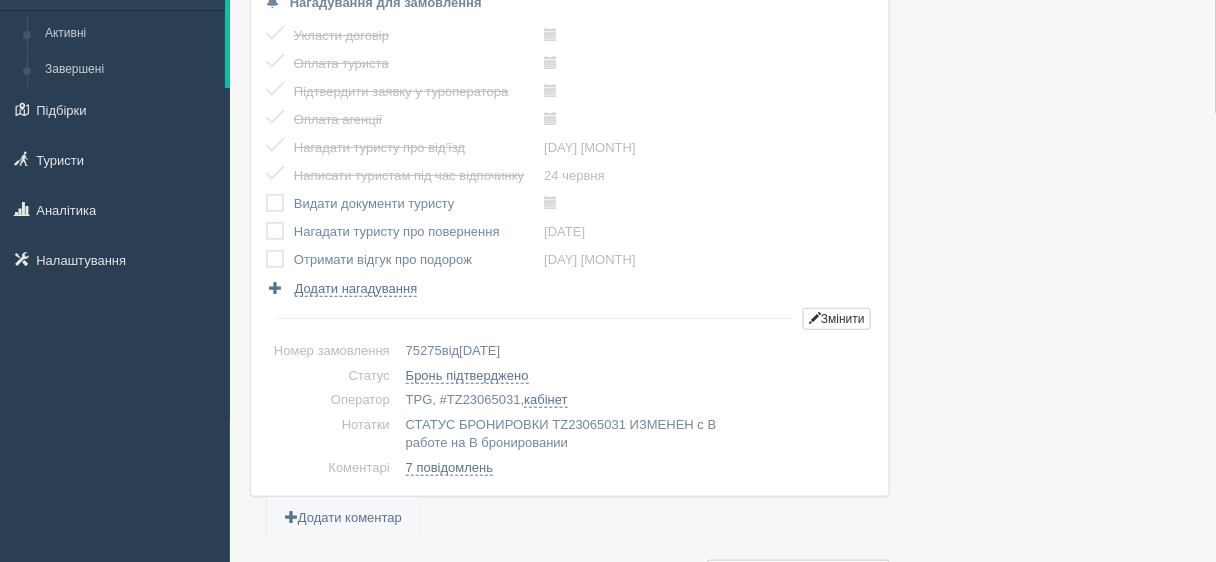 scroll, scrollTop: 0, scrollLeft: 0, axis: both 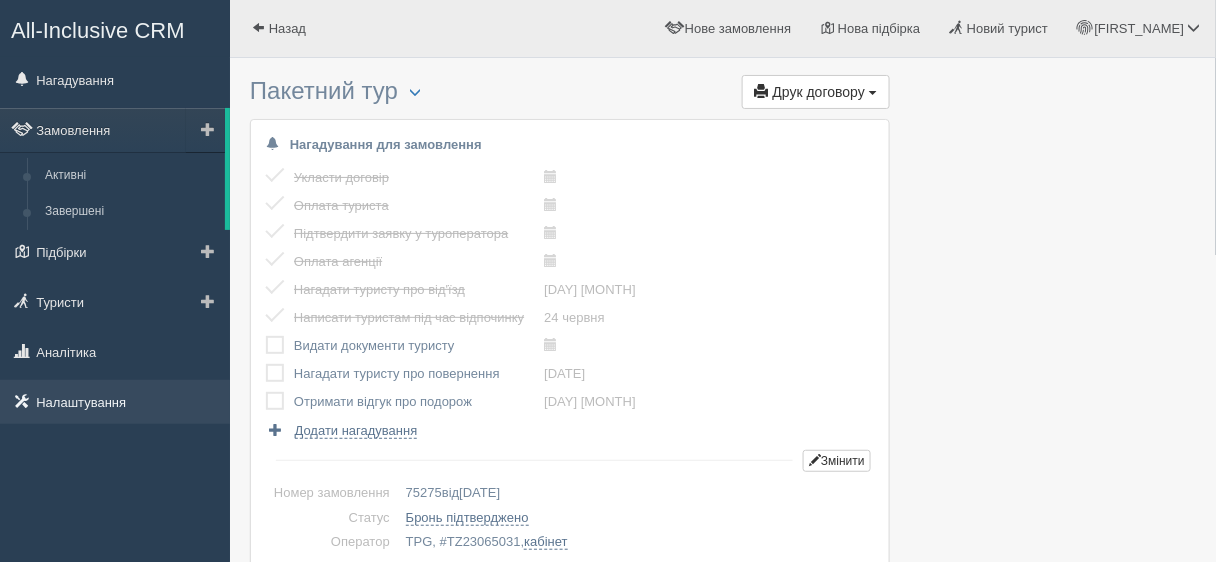 click on "Налаштування" at bounding box center [115, 402] 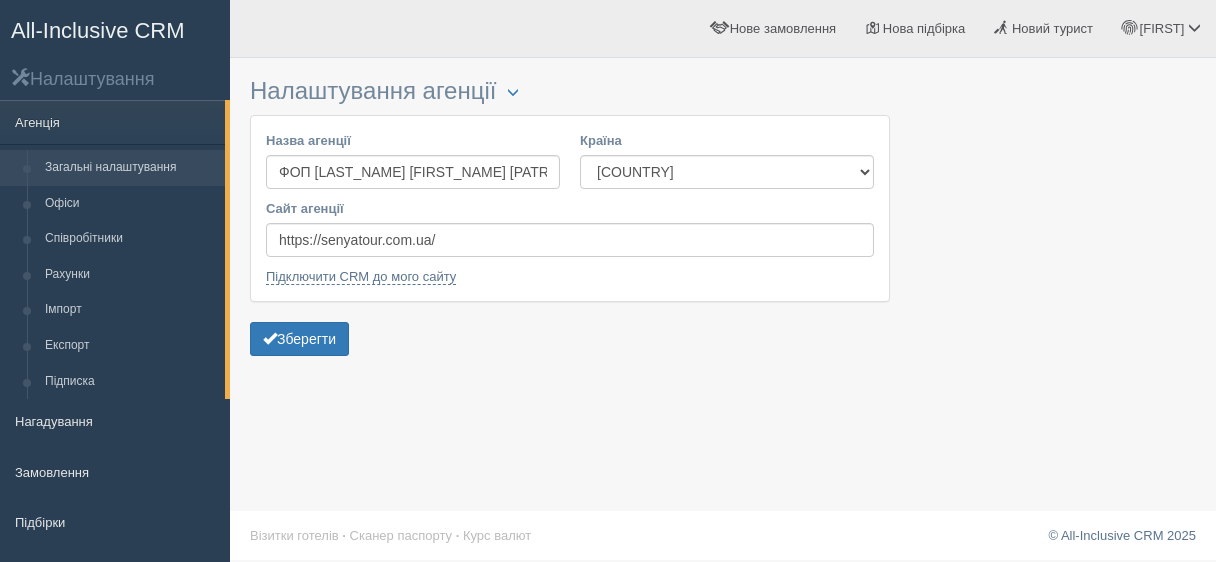scroll, scrollTop: 0, scrollLeft: 0, axis: both 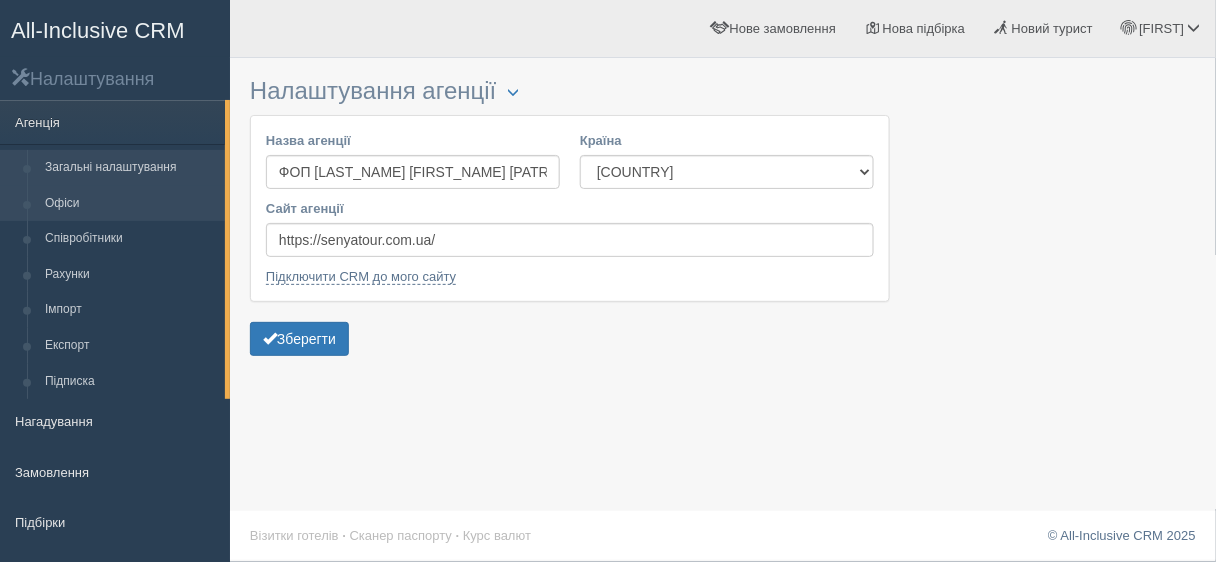 click on "Офіси" at bounding box center (130, 204) 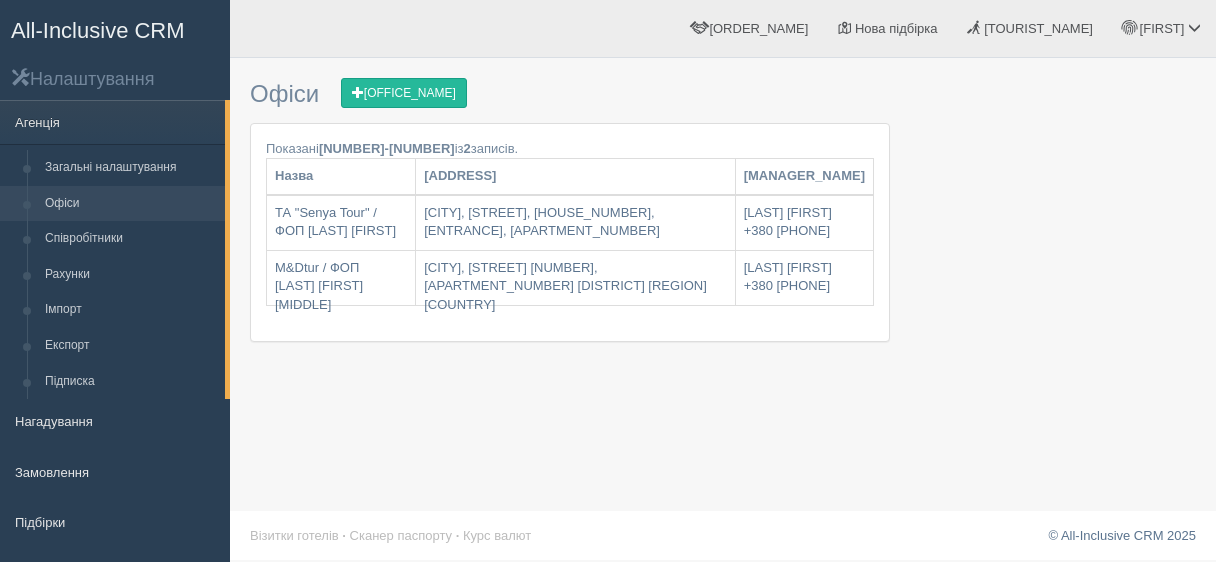 scroll, scrollTop: 0, scrollLeft: 0, axis: both 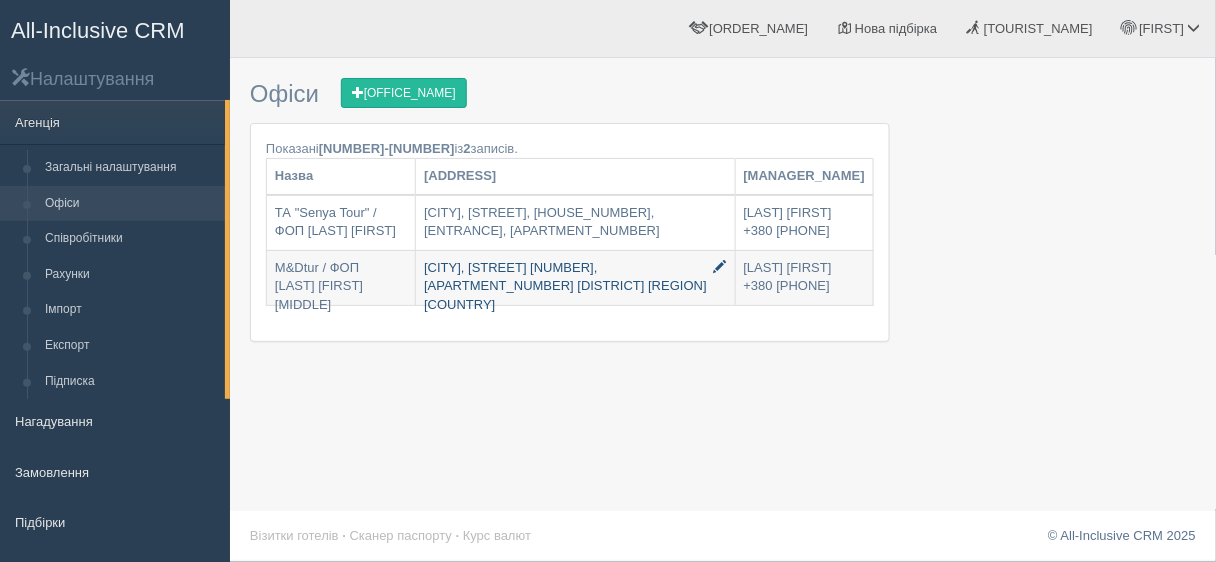 click at bounding box center [400, 266] 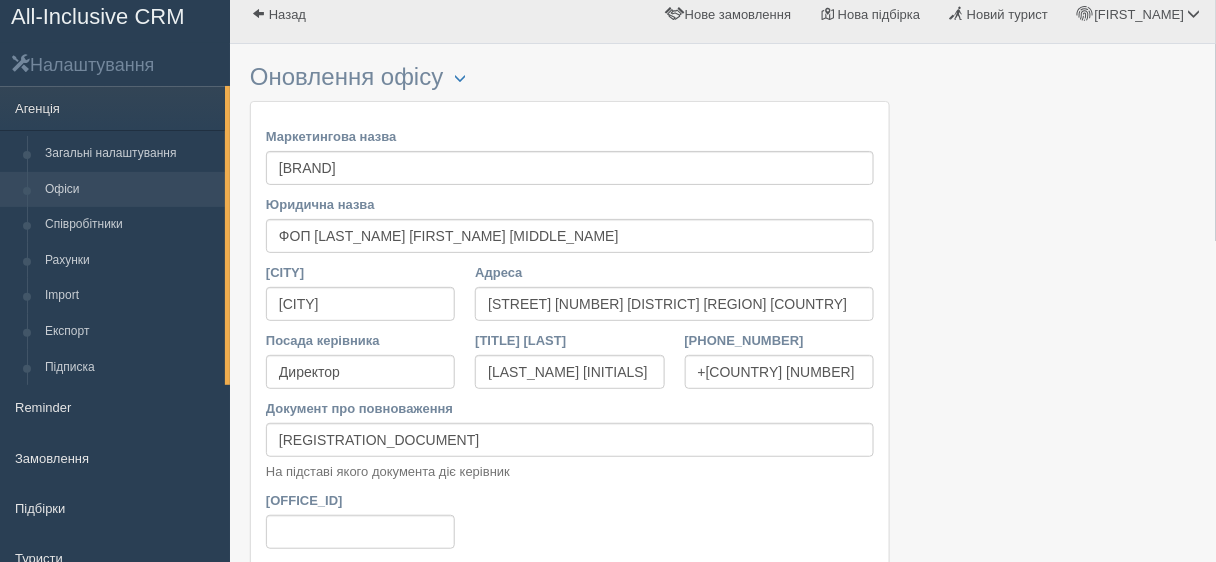 scroll, scrollTop: 0, scrollLeft: 0, axis: both 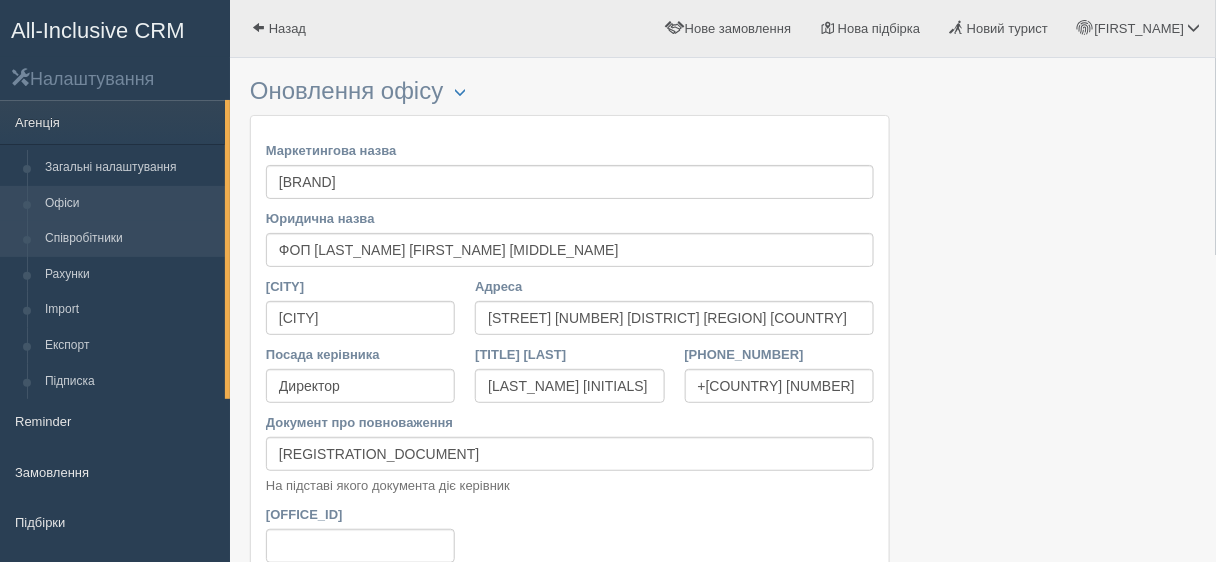 click on "Співробітники" at bounding box center (130, 239) 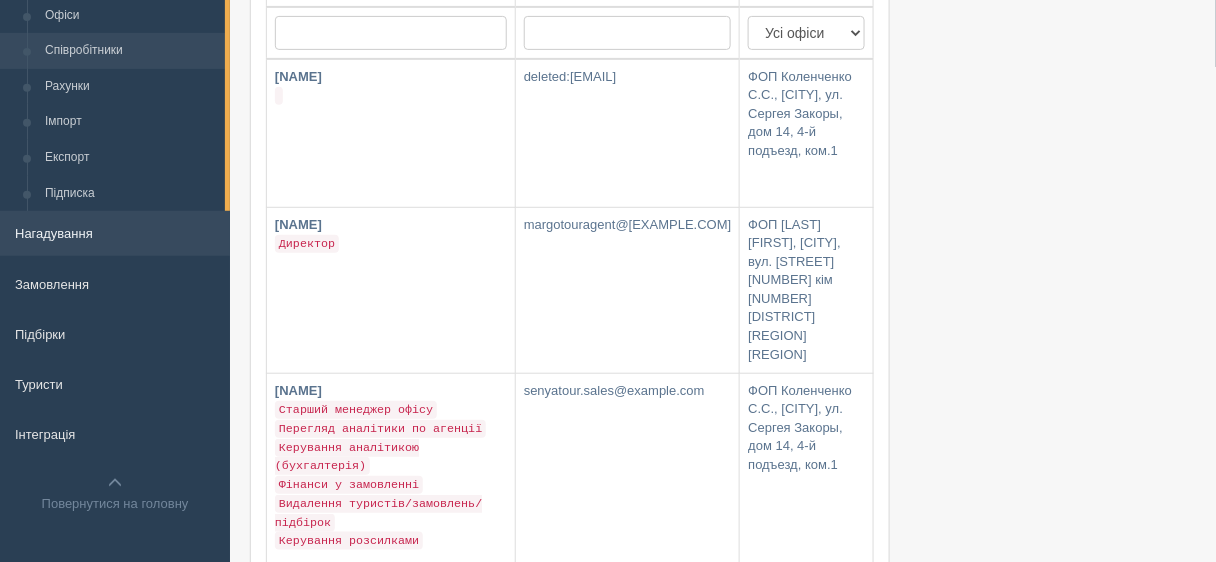 scroll, scrollTop: 160, scrollLeft: 0, axis: vertical 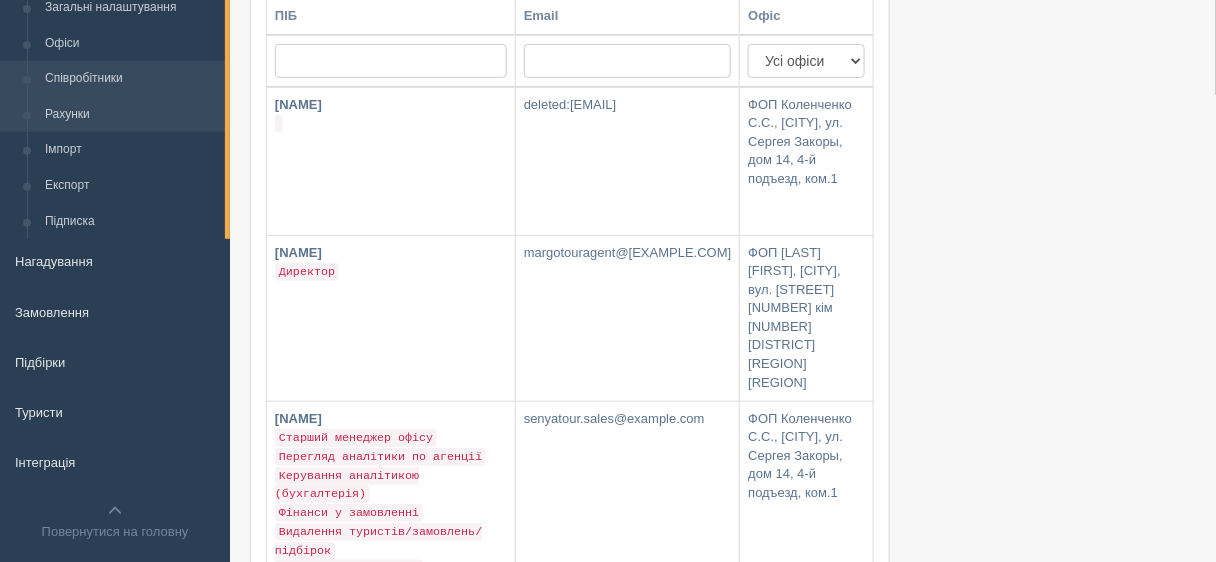 click on "Рахунки" at bounding box center (130, 115) 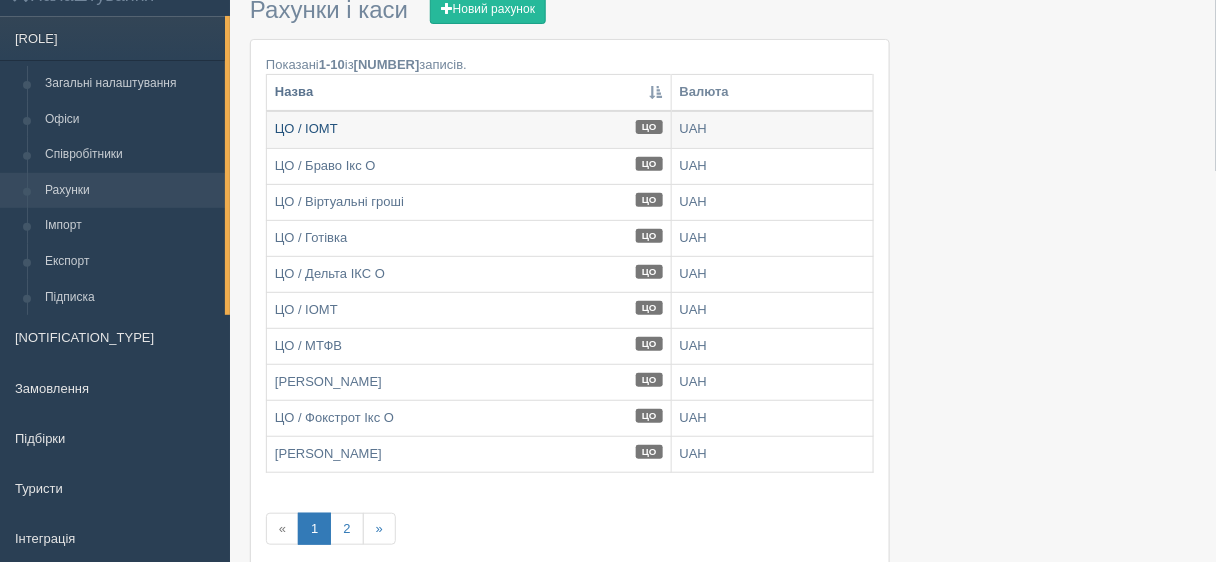 scroll, scrollTop: 19, scrollLeft: 0, axis: vertical 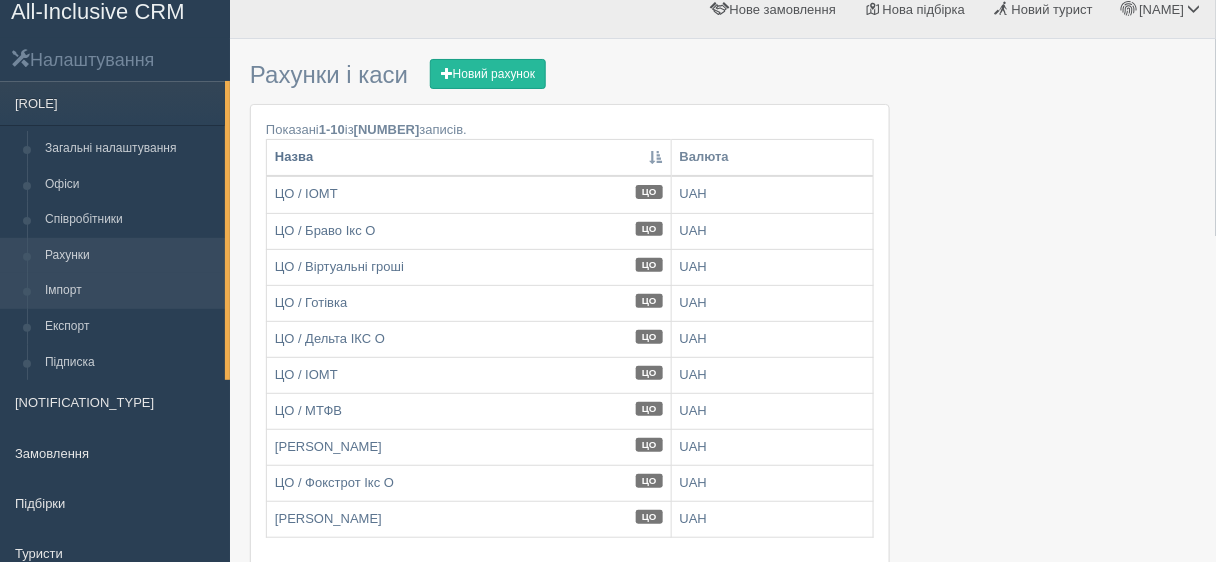 click on "Імпорт" at bounding box center [130, 291] 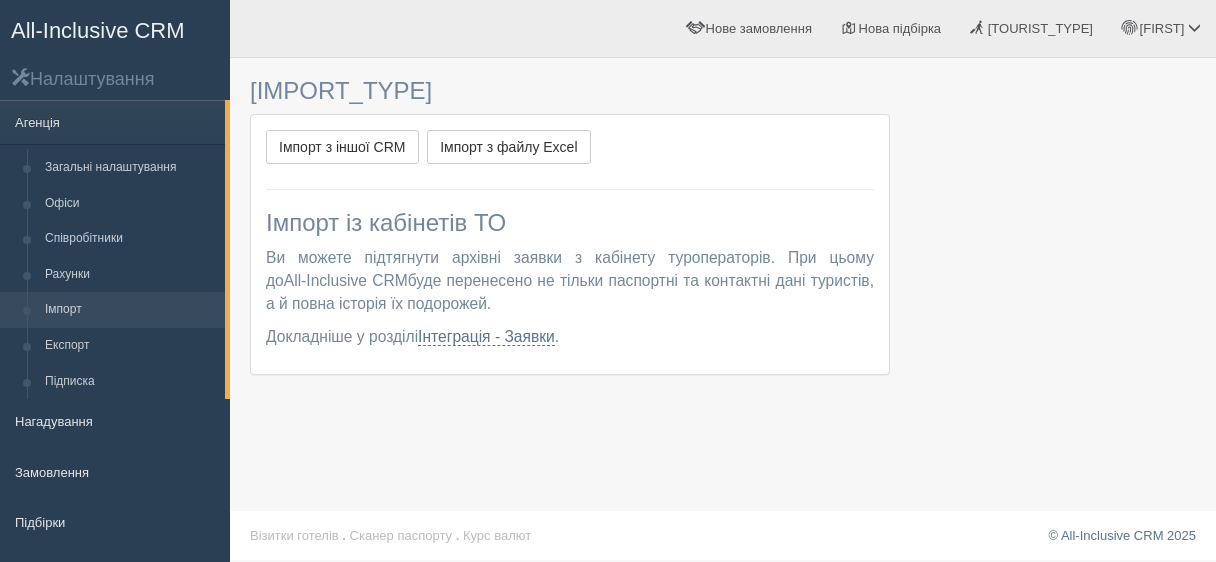 scroll, scrollTop: 0, scrollLeft: 0, axis: both 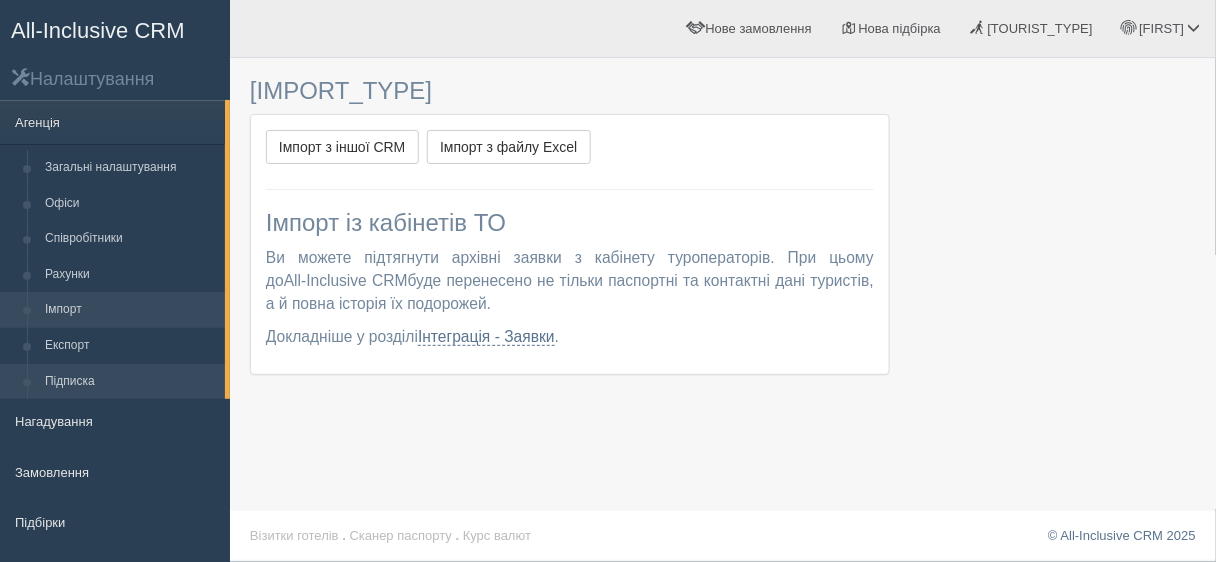 click on "Підписка" at bounding box center (130, 382) 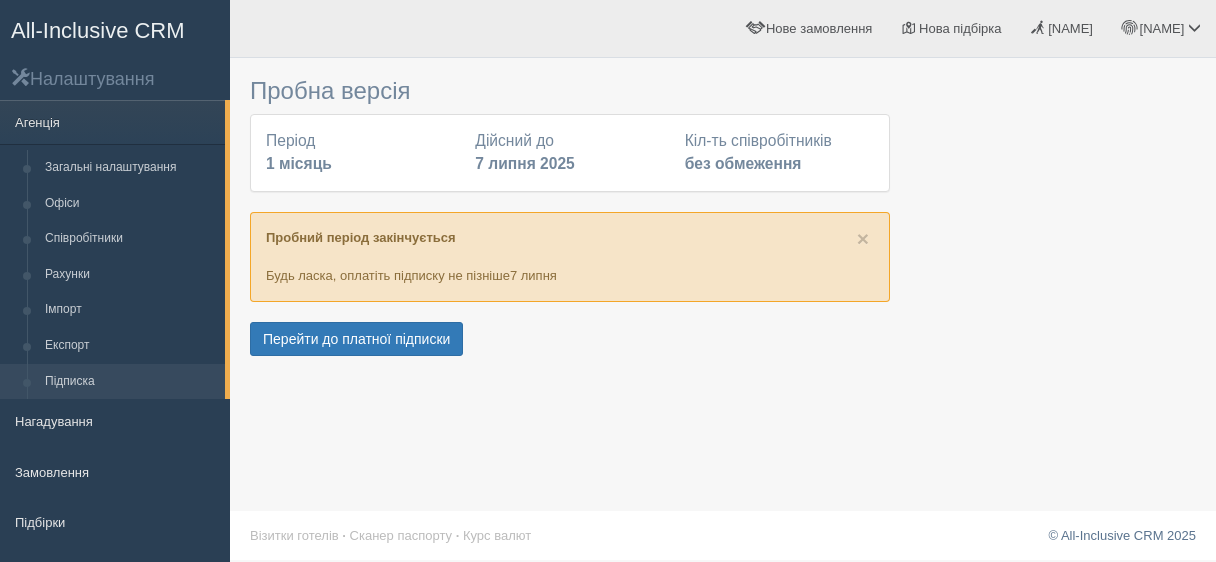 scroll, scrollTop: 0, scrollLeft: 0, axis: both 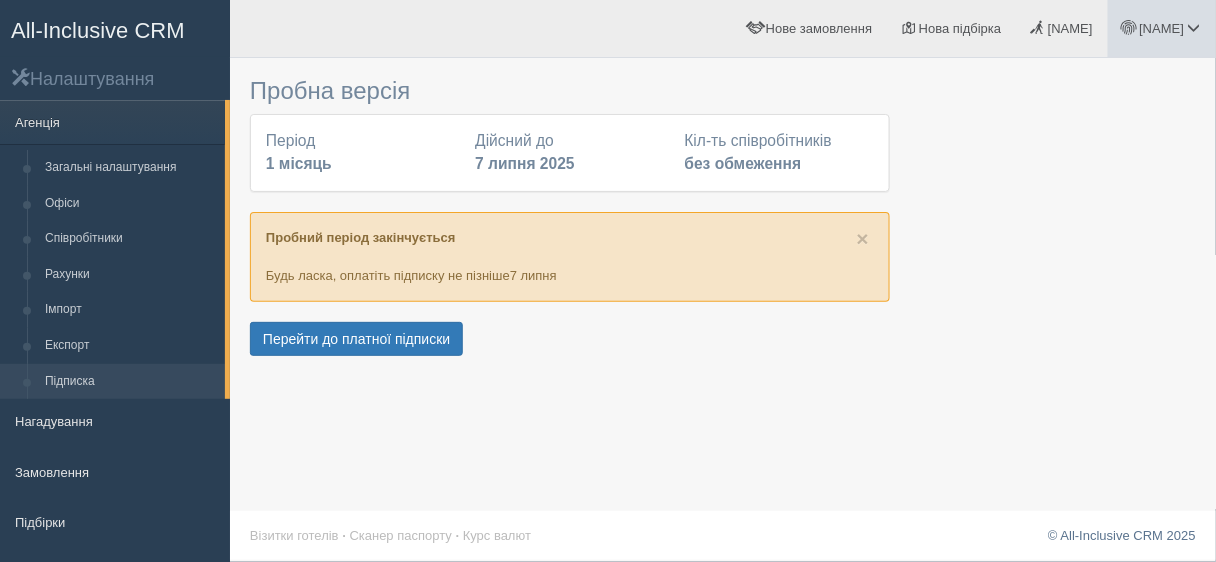 click on "[FIRST]" at bounding box center [1162, 28] 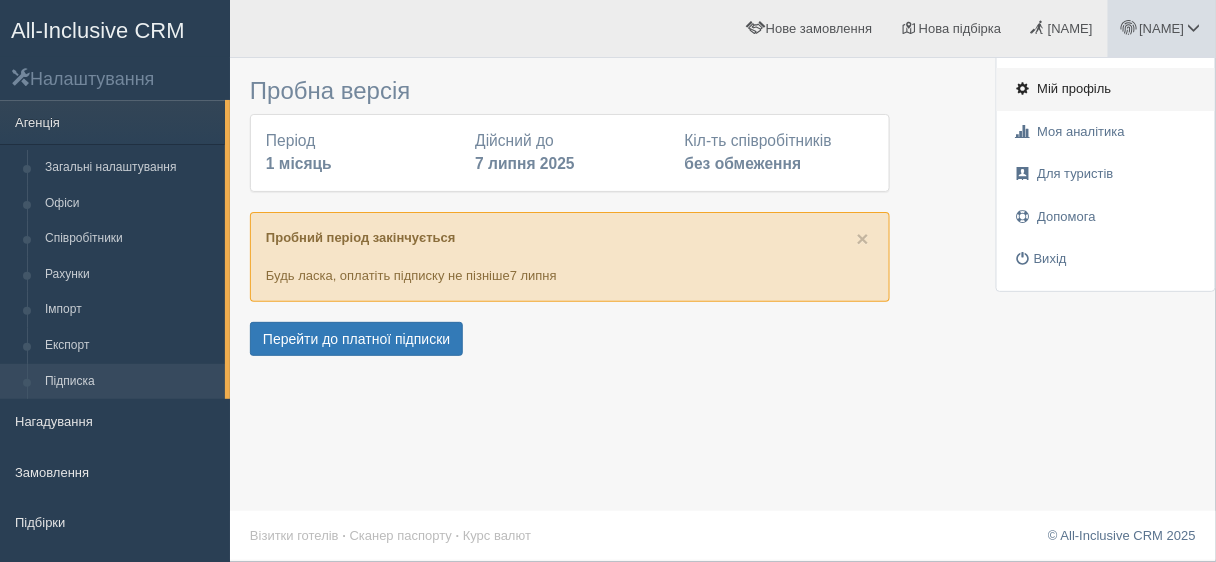 click on "Мій профіль" at bounding box center (1075, 88) 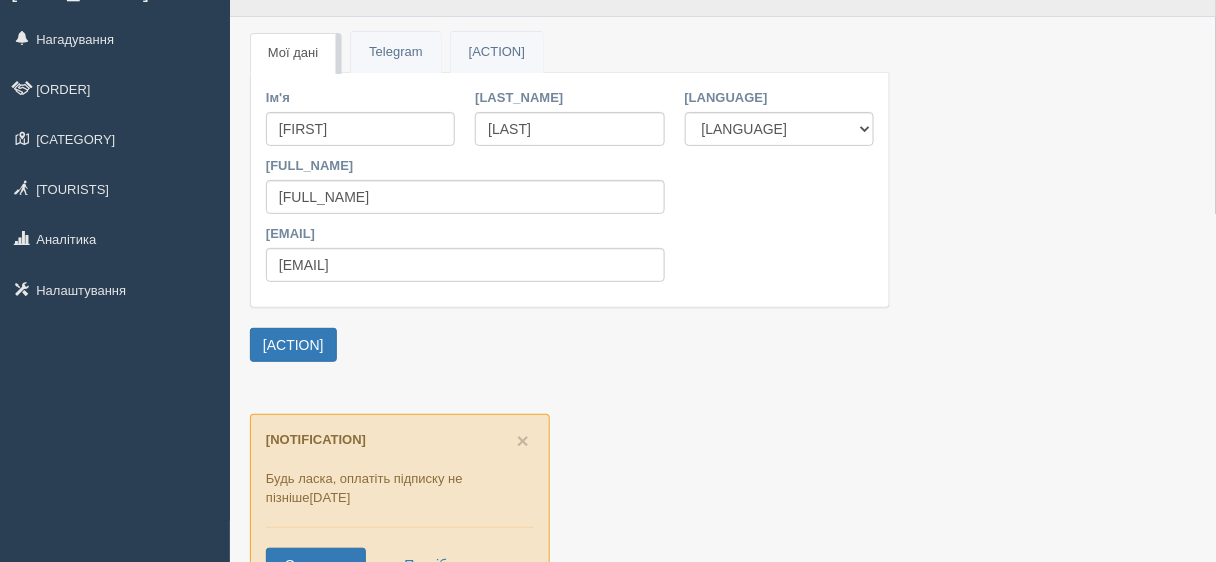 scroll, scrollTop: 80, scrollLeft: 0, axis: vertical 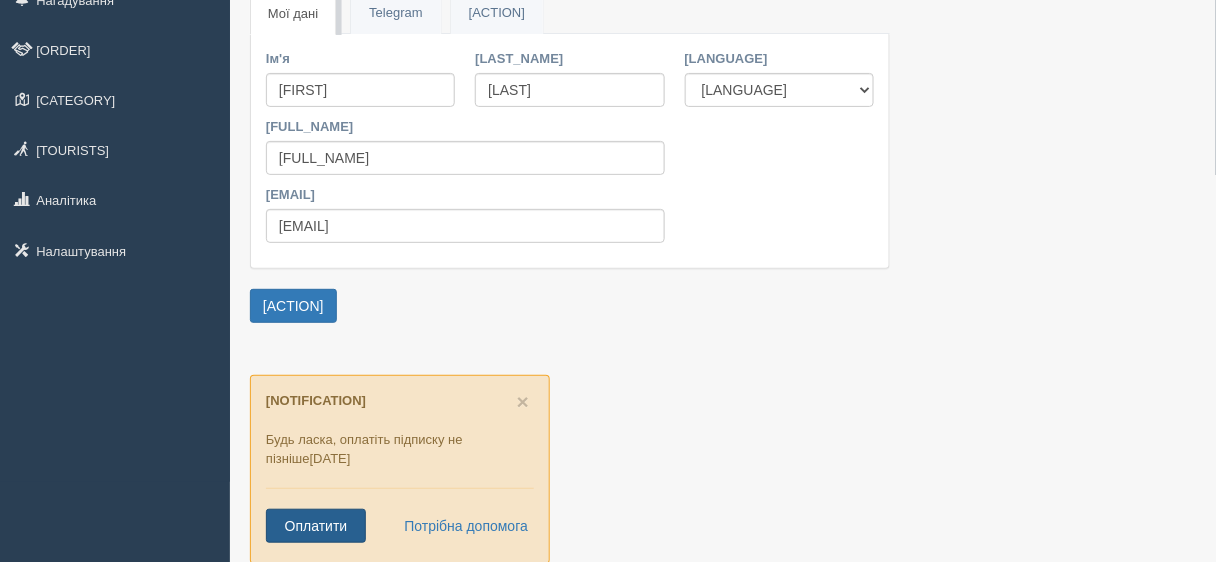 click on "Оплатити" at bounding box center [316, 526] 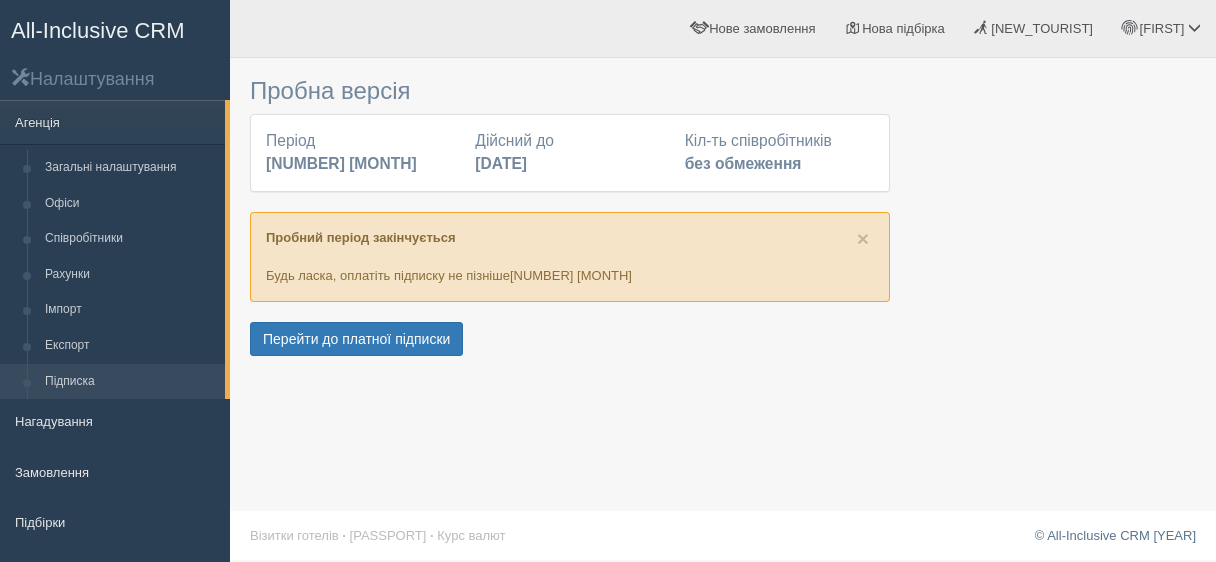 scroll, scrollTop: 0, scrollLeft: 0, axis: both 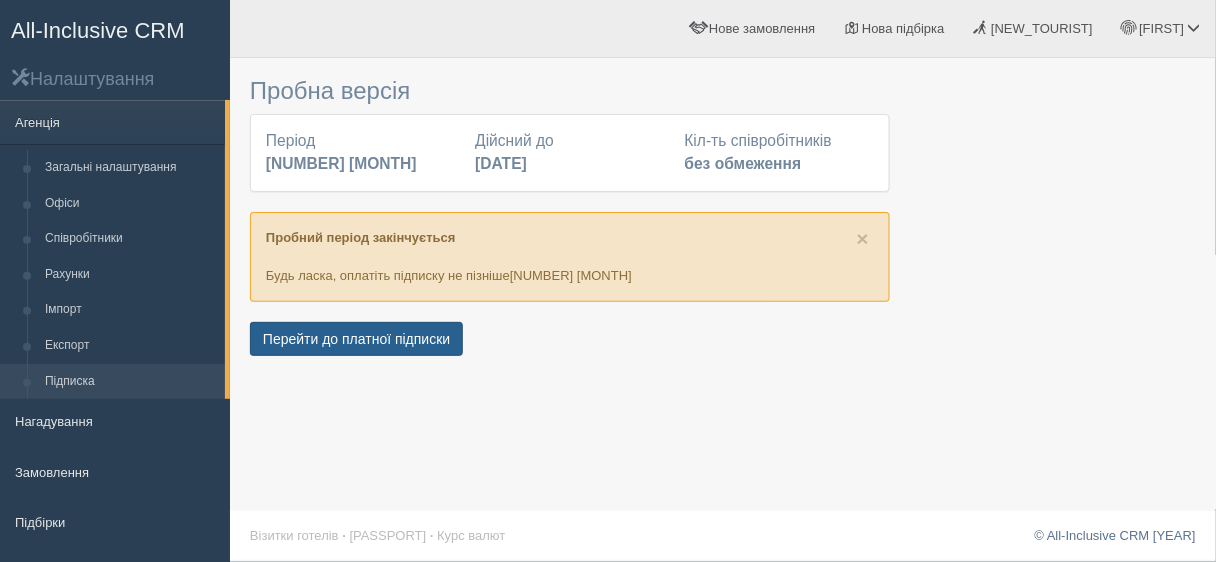 click on "Перейти до платної підписки" at bounding box center [356, 339] 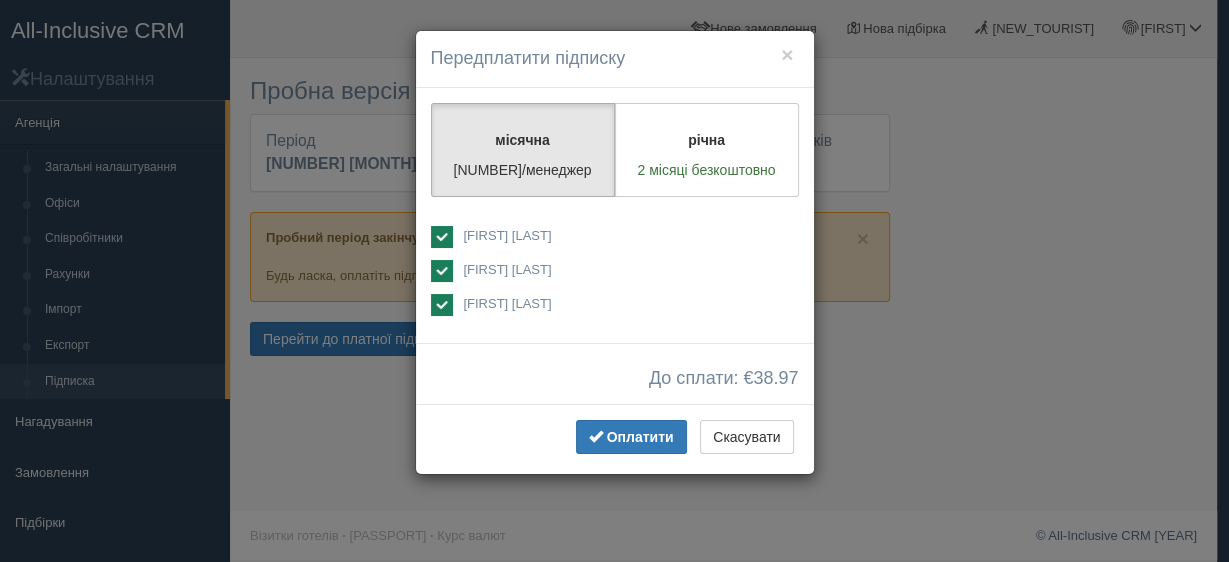 click on "[NAME]" at bounding box center [507, 235] 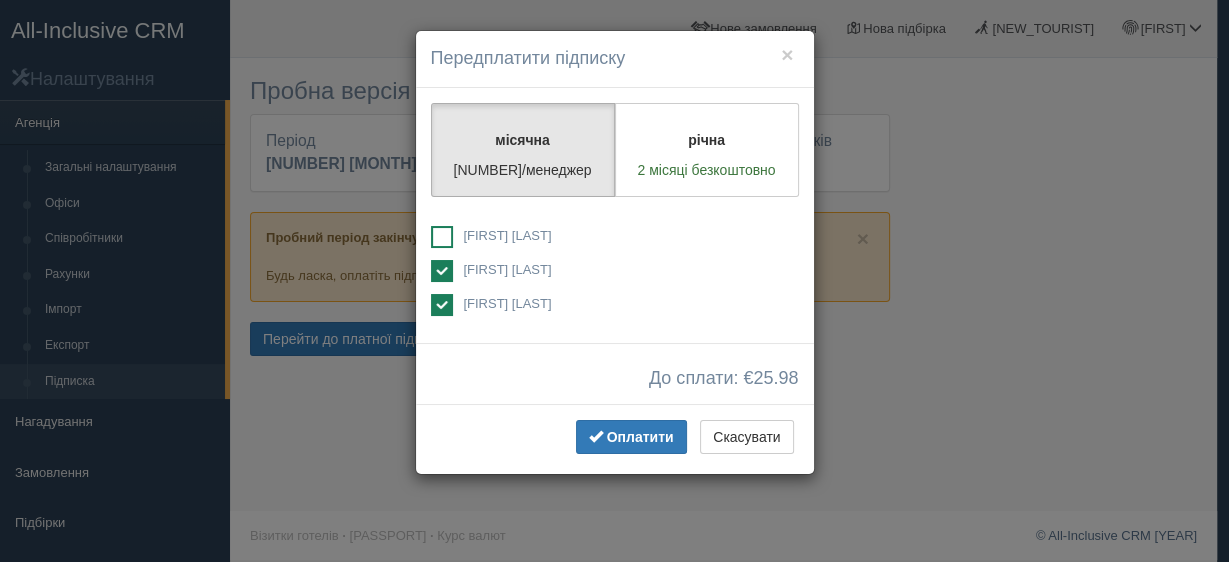 click on "[NAME]" at bounding box center [507, 235] 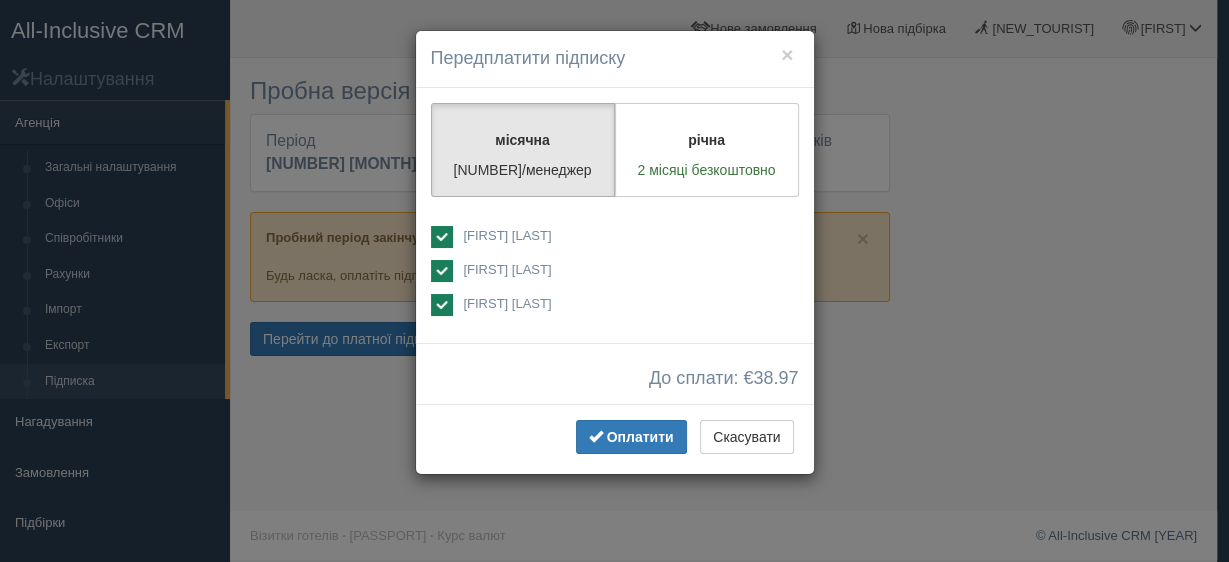 click on "[NAME] [SURNAME]" at bounding box center [615, 238] 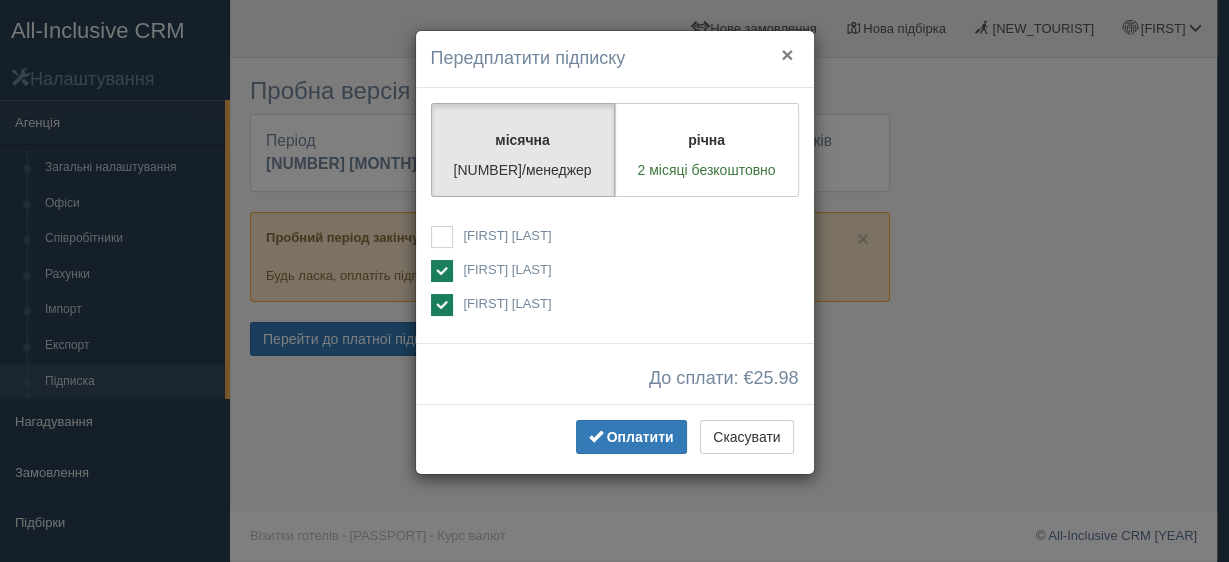 click on "×" at bounding box center [787, 54] 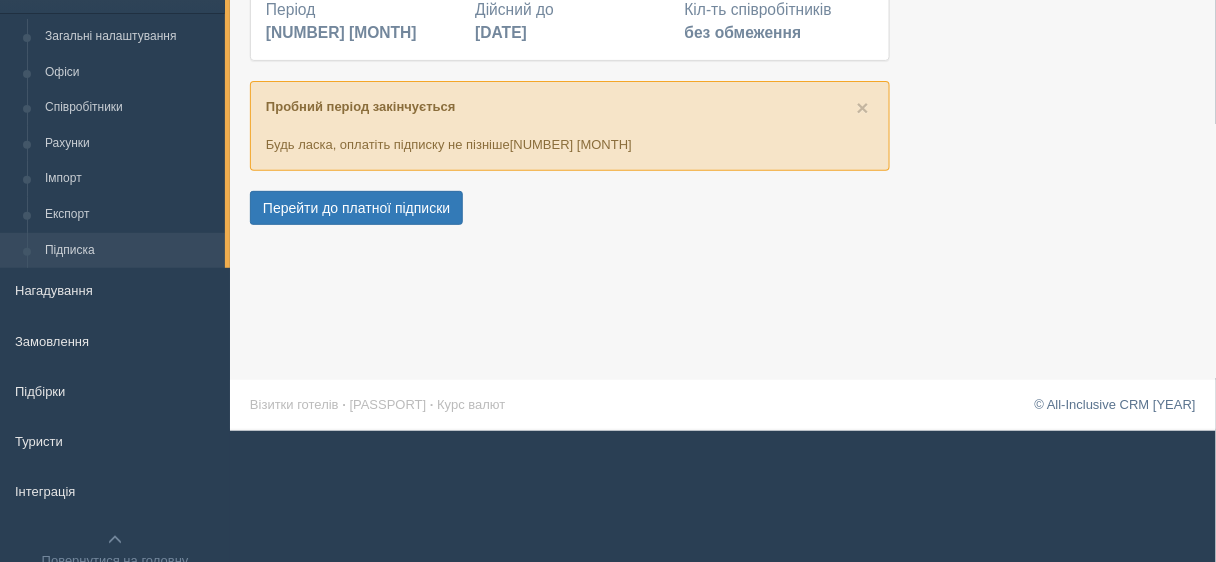 scroll, scrollTop: 160, scrollLeft: 0, axis: vertical 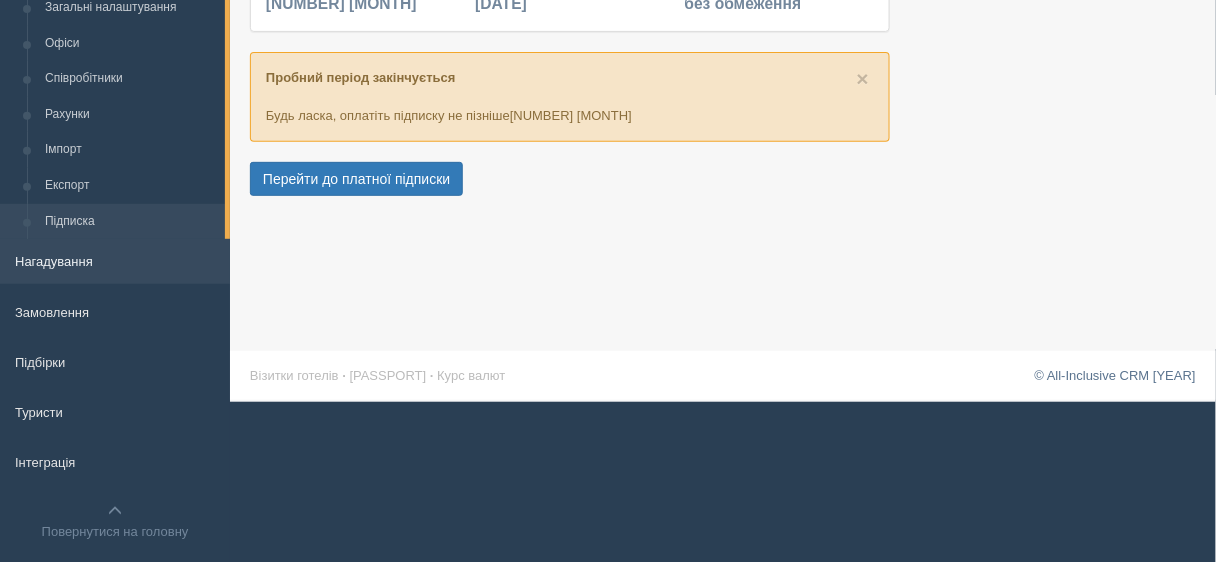 click on "Нагадування" at bounding box center [115, 261] 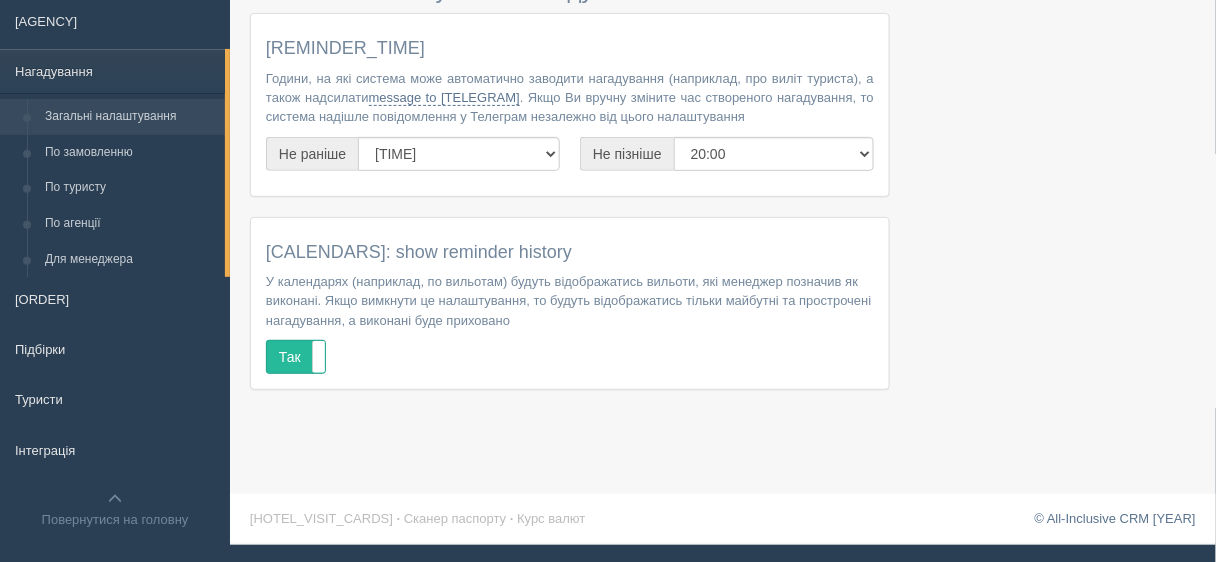 scroll, scrollTop: 120, scrollLeft: 0, axis: vertical 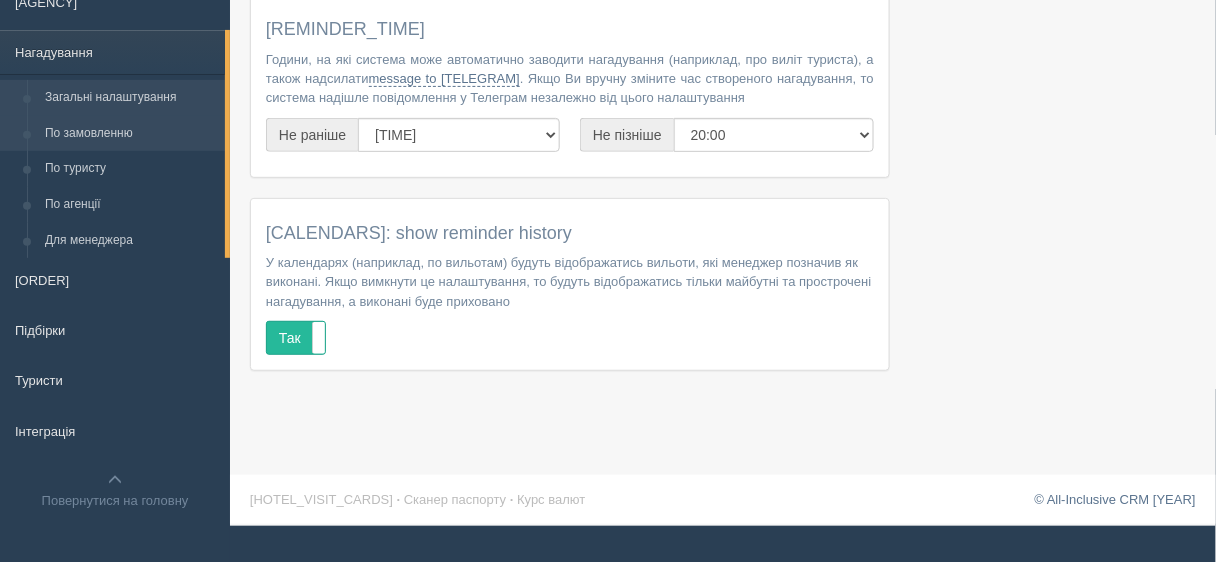 click on "По замовленню" at bounding box center [130, 134] 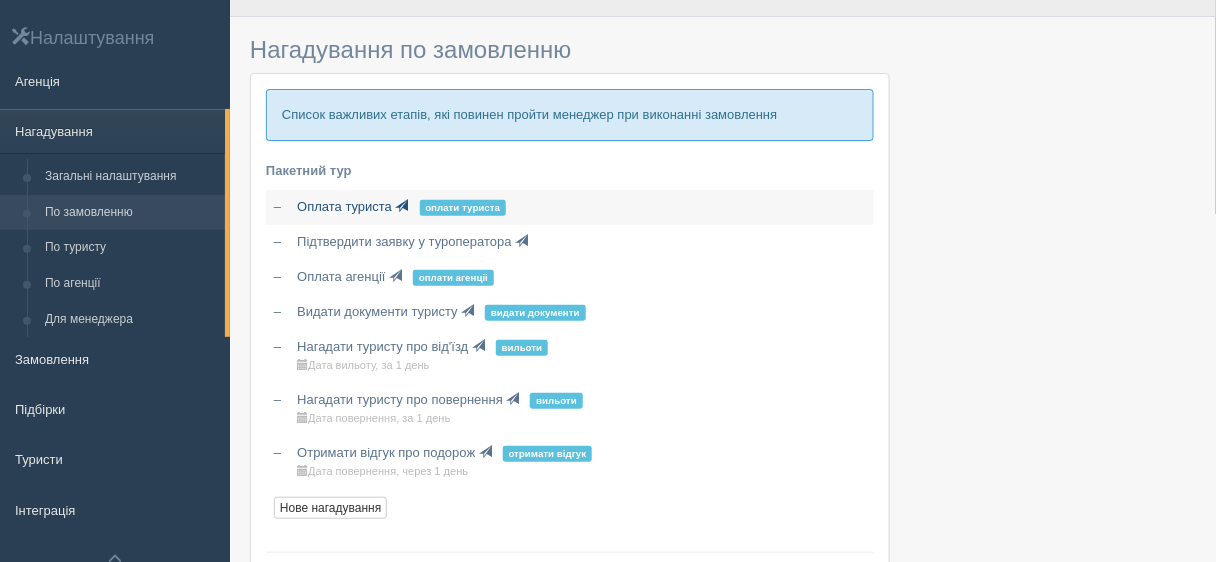 scroll, scrollTop: 80, scrollLeft: 0, axis: vertical 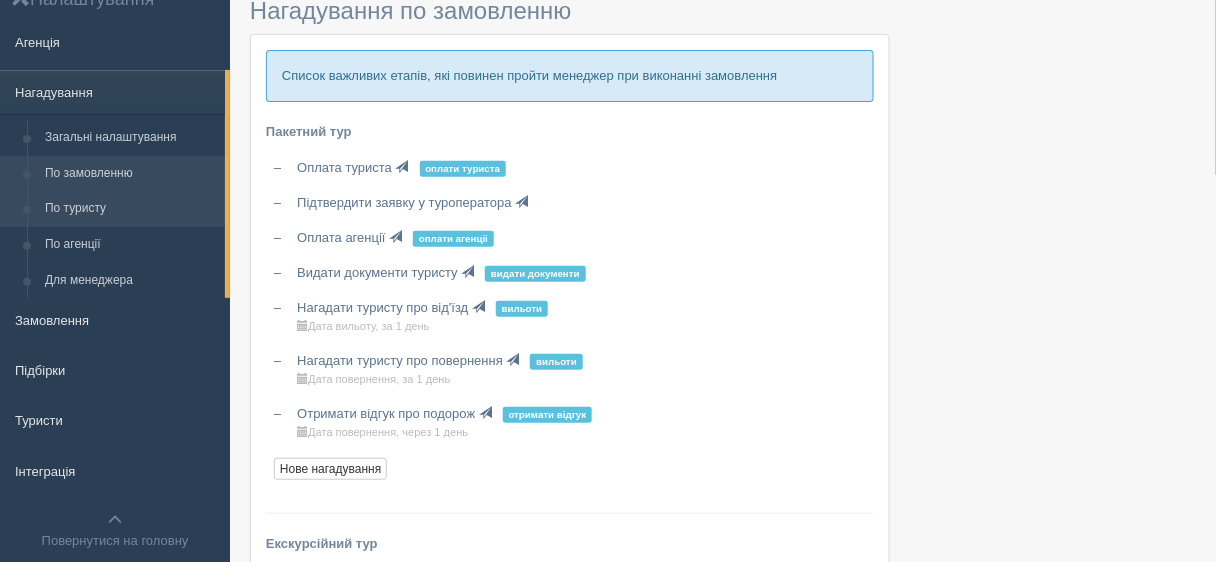 click on "По туристу" at bounding box center [130, 209] 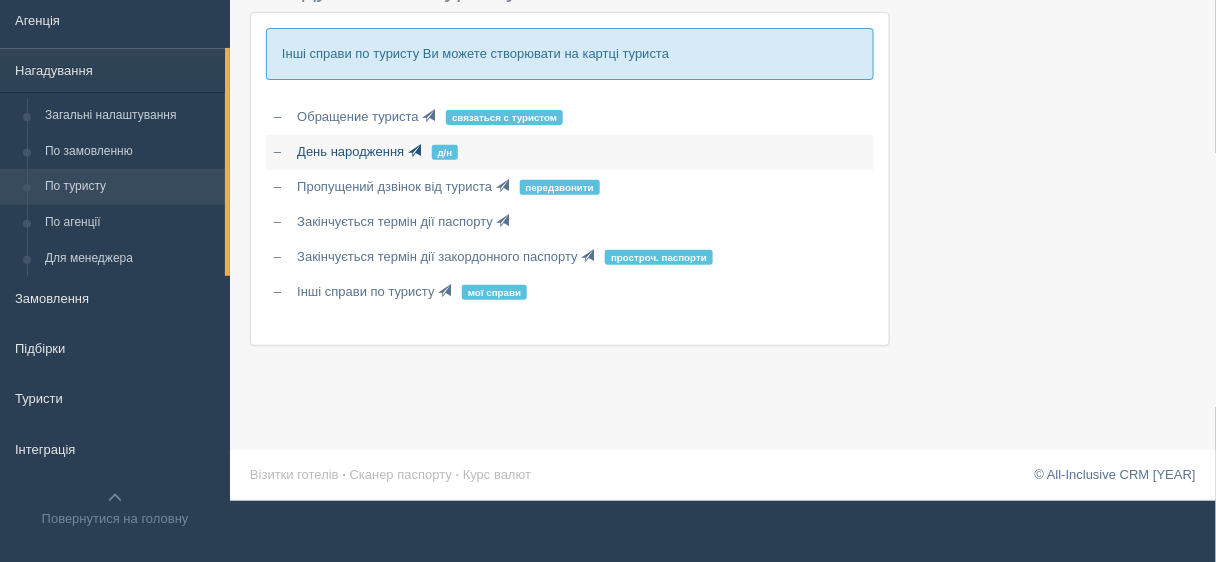 scroll, scrollTop: 120, scrollLeft: 0, axis: vertical 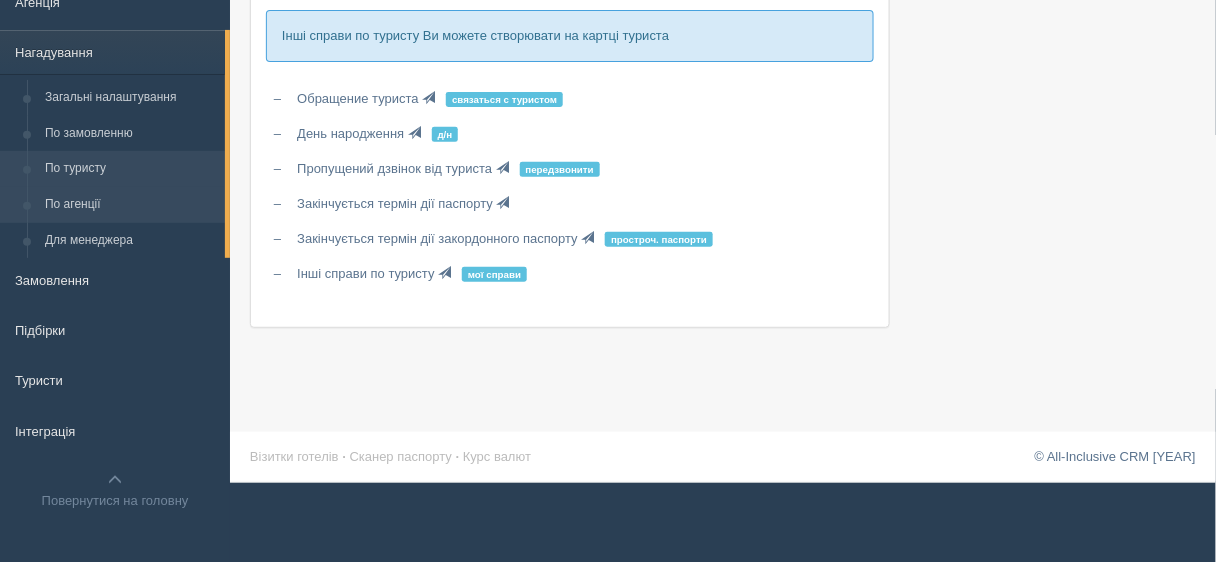 click on "По агенції" at bounding box center [130, 205] 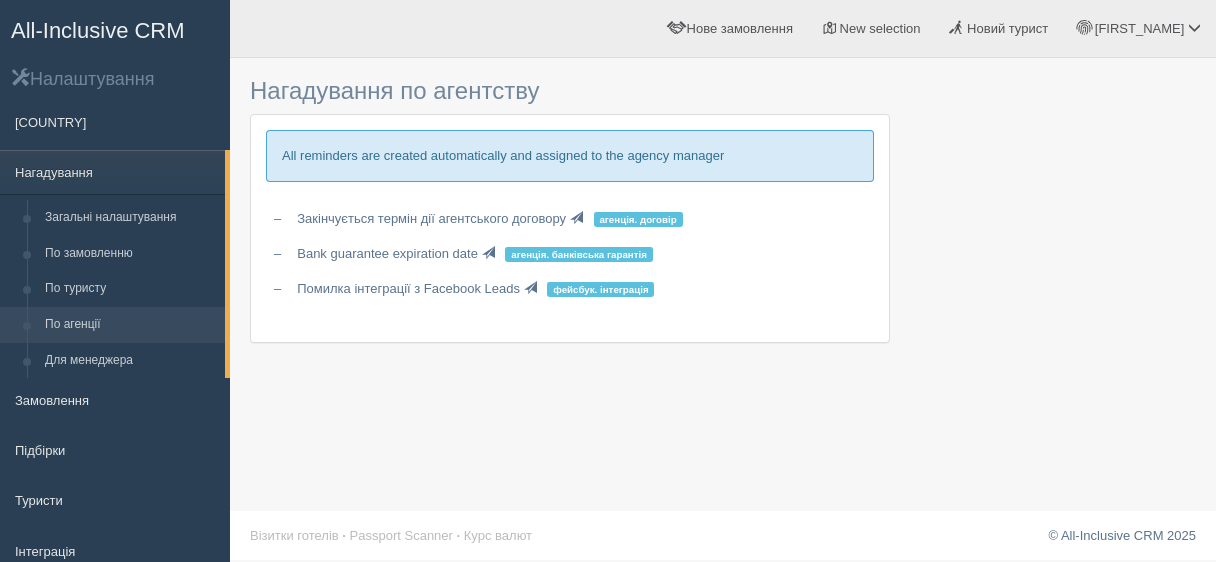 scroll, scrollTop: 0, scrollLeft: 0, axis: both 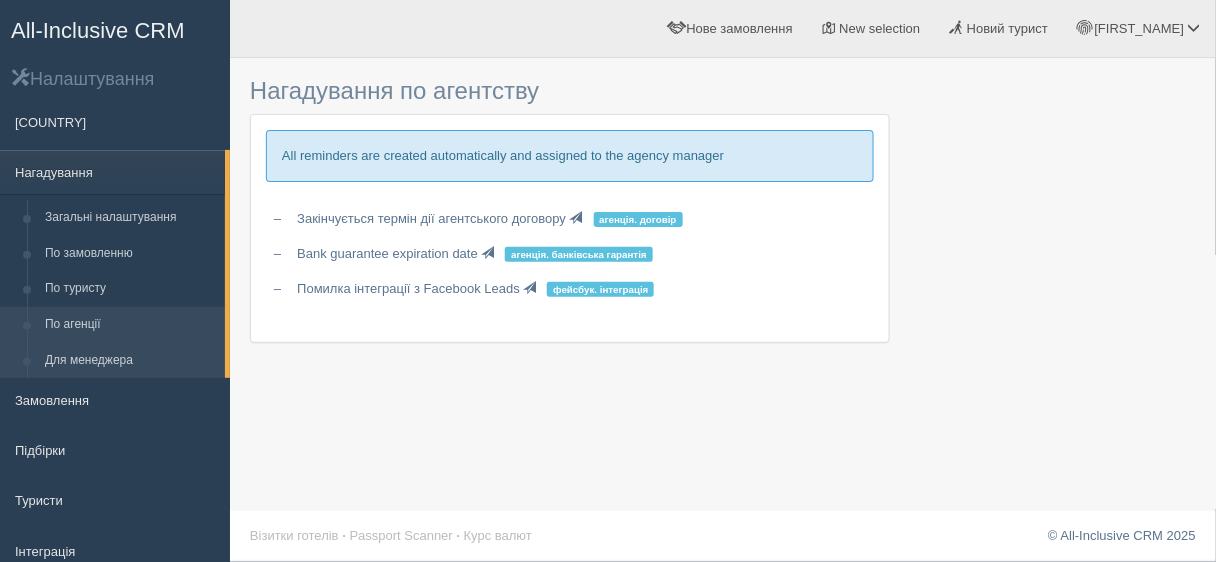click on "Для менеджера" at bounding box center (130, 361) 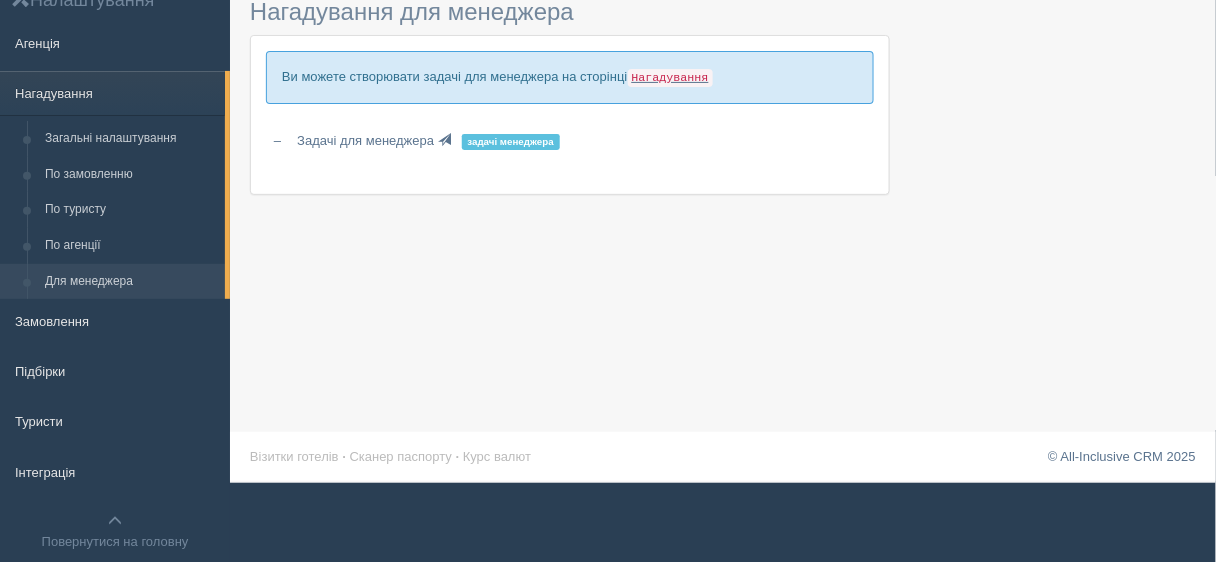 scroll, scrollTop: 80, scrollLeft: 0, axis: vertical 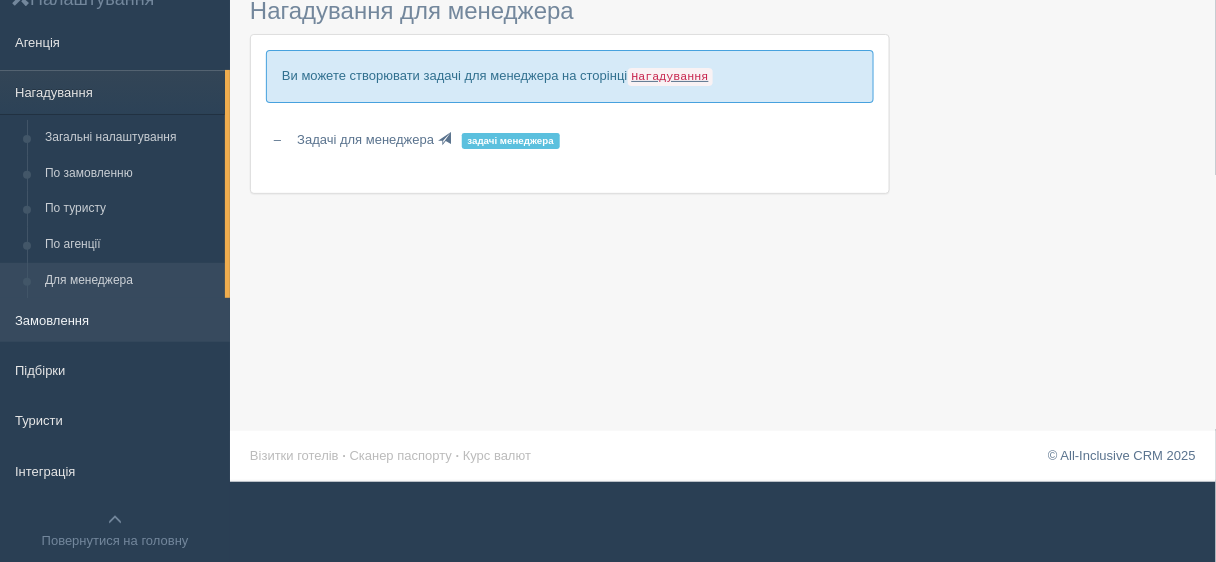 click on "Замовлення" at bounding box center [115, 320] 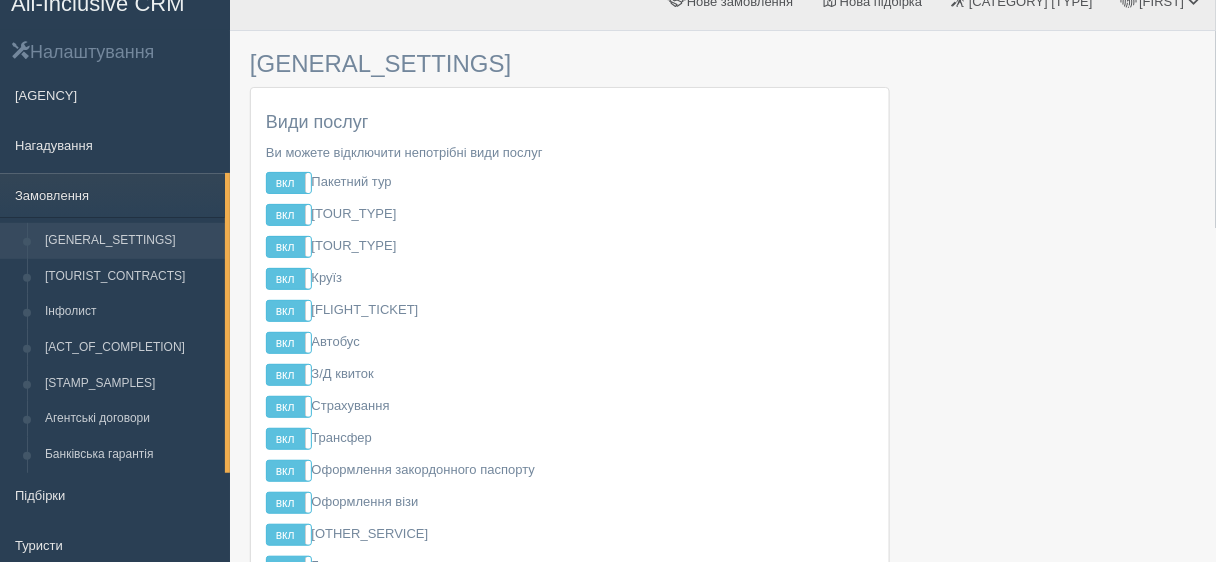 scroll, scrollTop: 0, scrollLeft: 0, axis: both 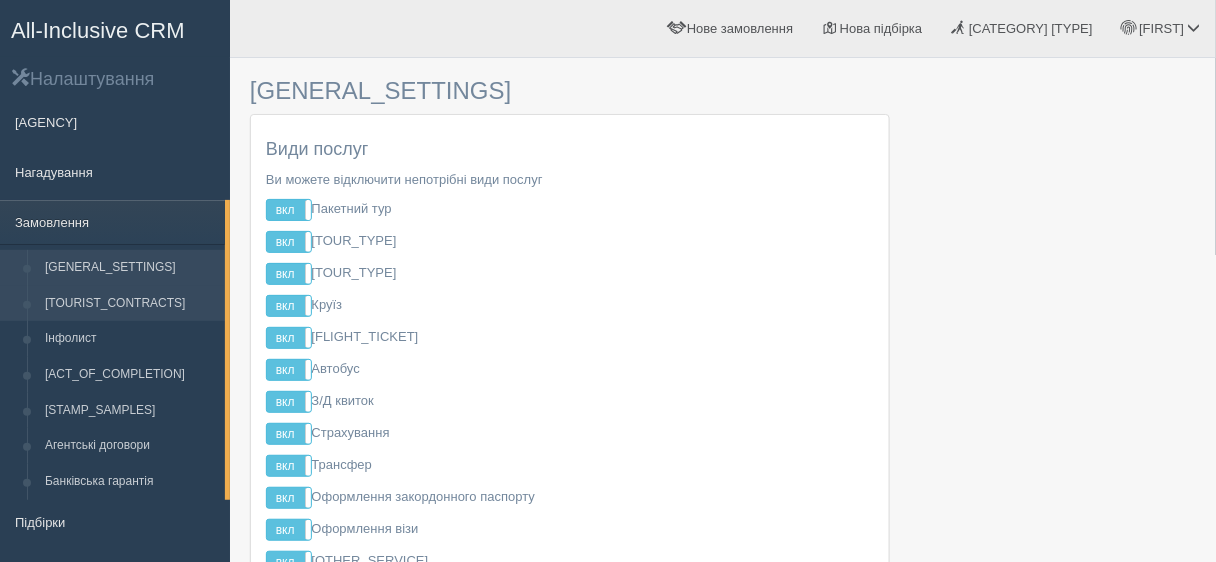 click on "[TOURIST_CONTRACTS]" at bounding box center [130, 304] 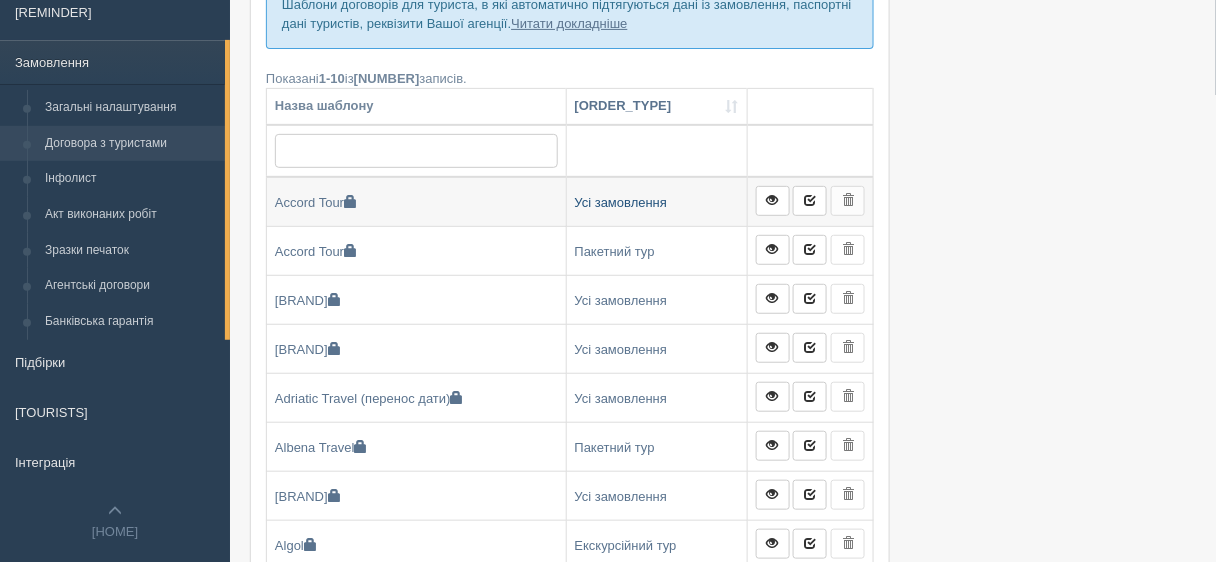 scroll, scrollTop: 160, scrollLeft: 0, axis: vertical 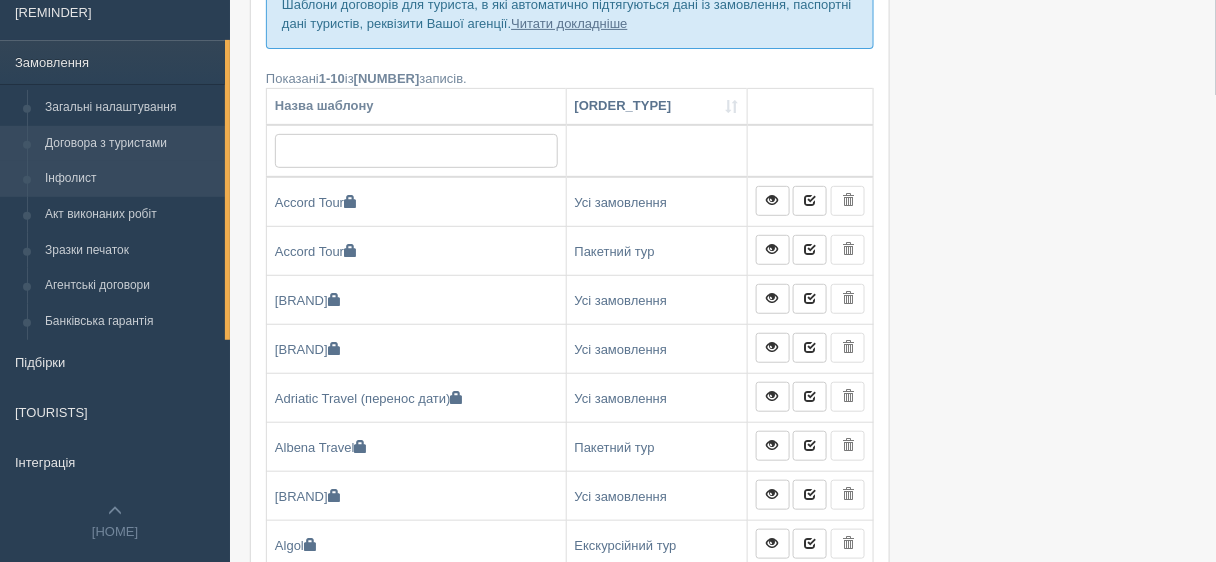 click on "Інфолист" at bounding box center [130, 179] 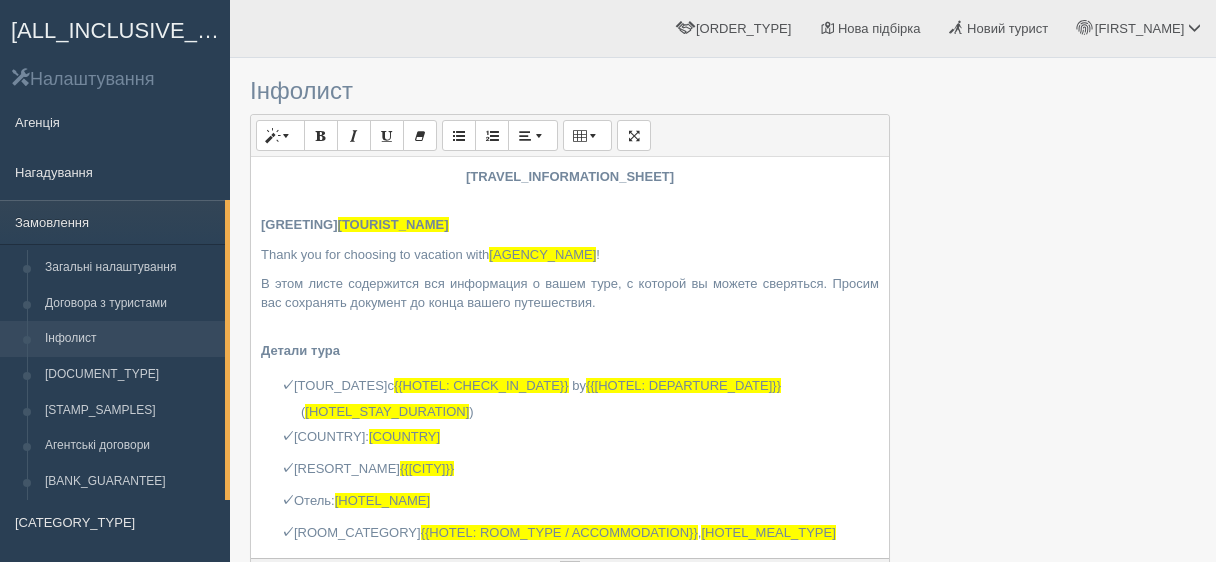 scroll, scrollTop: 0, scrollLeft: 0, axis: both 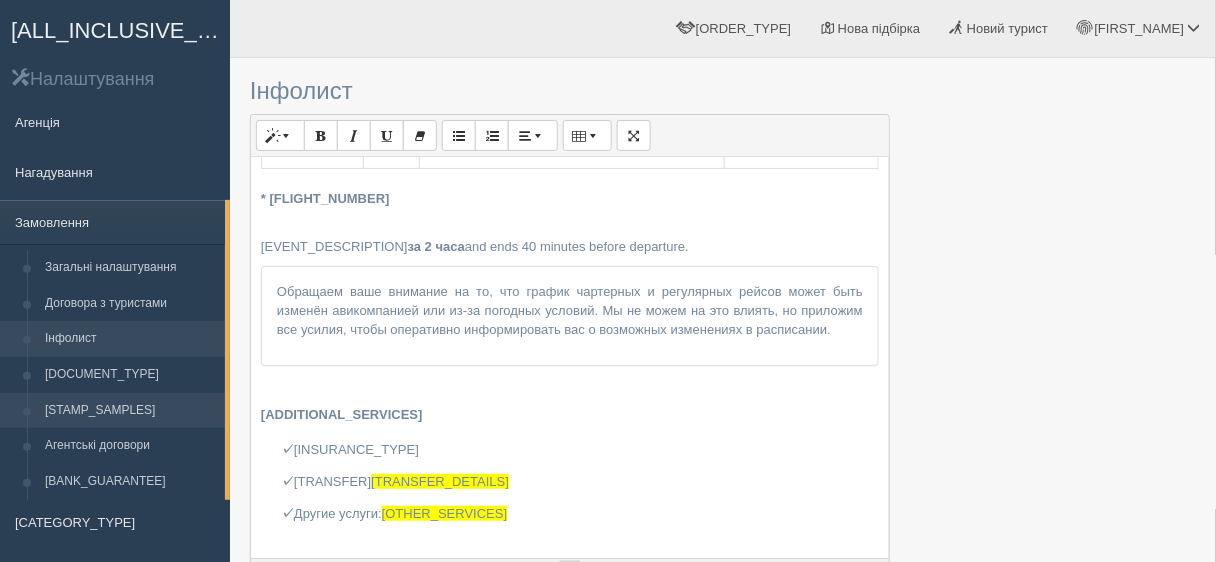 click on "Зразки печаток" at bounding box center (130, 411) 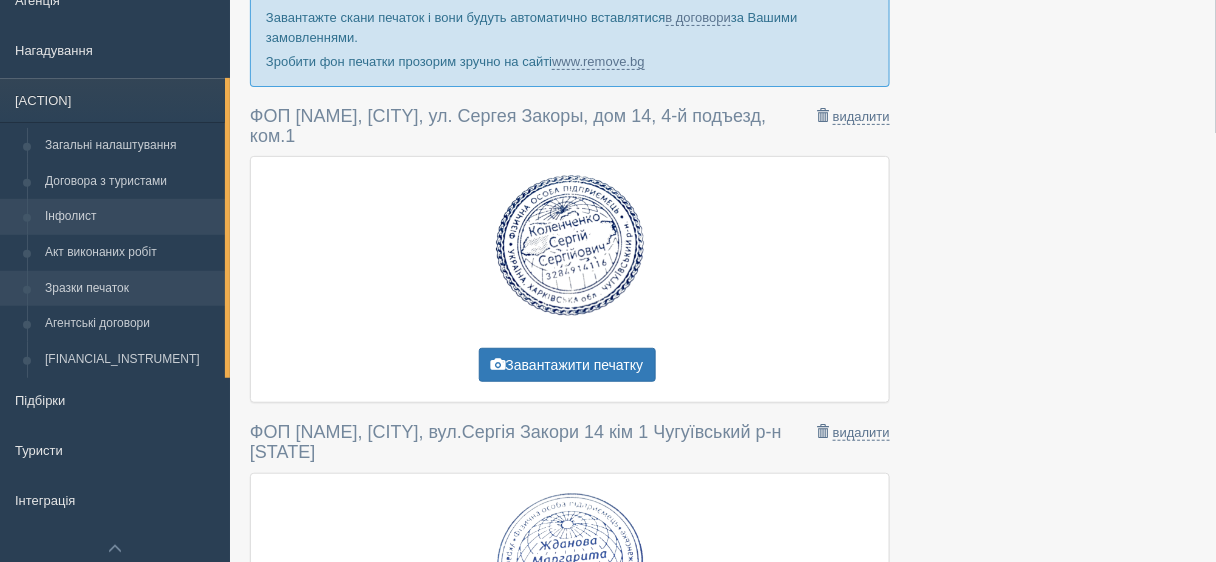 scroll, scrollTop: 160, scrollLeft: 0, axis: vertical 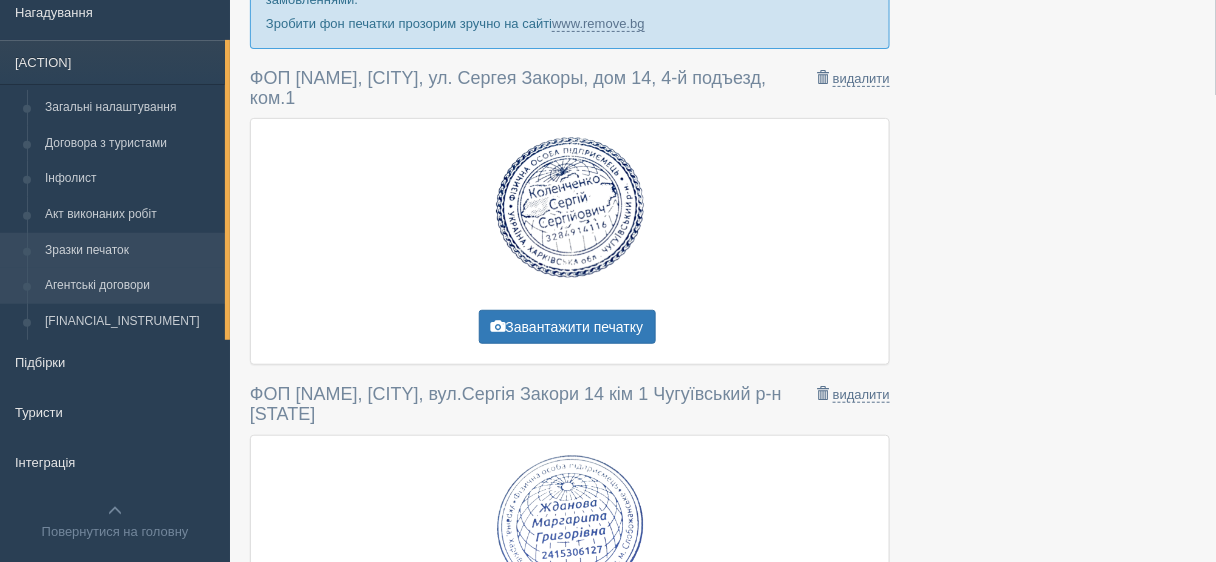 click on "Агентські договори" at bounding box center (130, 286) 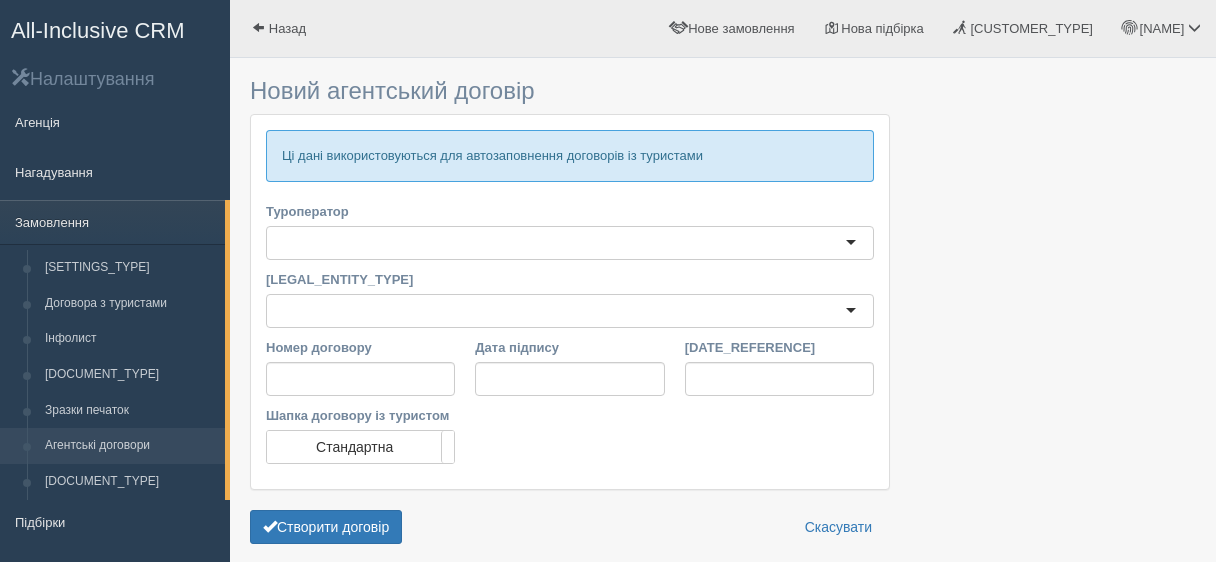 scroll, scrollTop: 0, scrollLeft: 0, axis: both 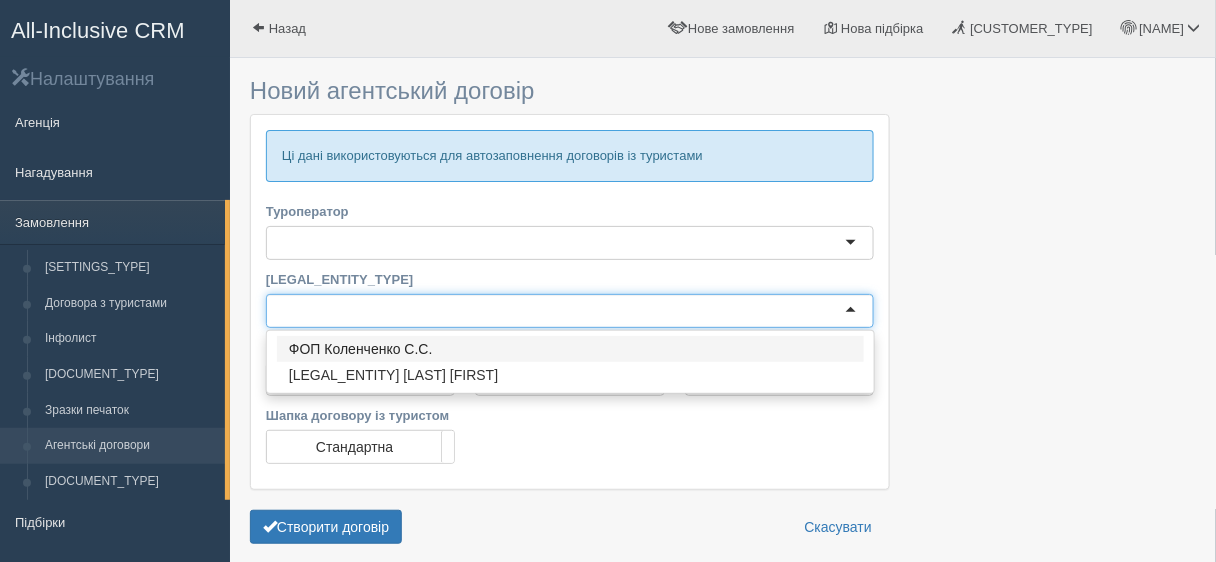 click at bounding box center (570, 311) 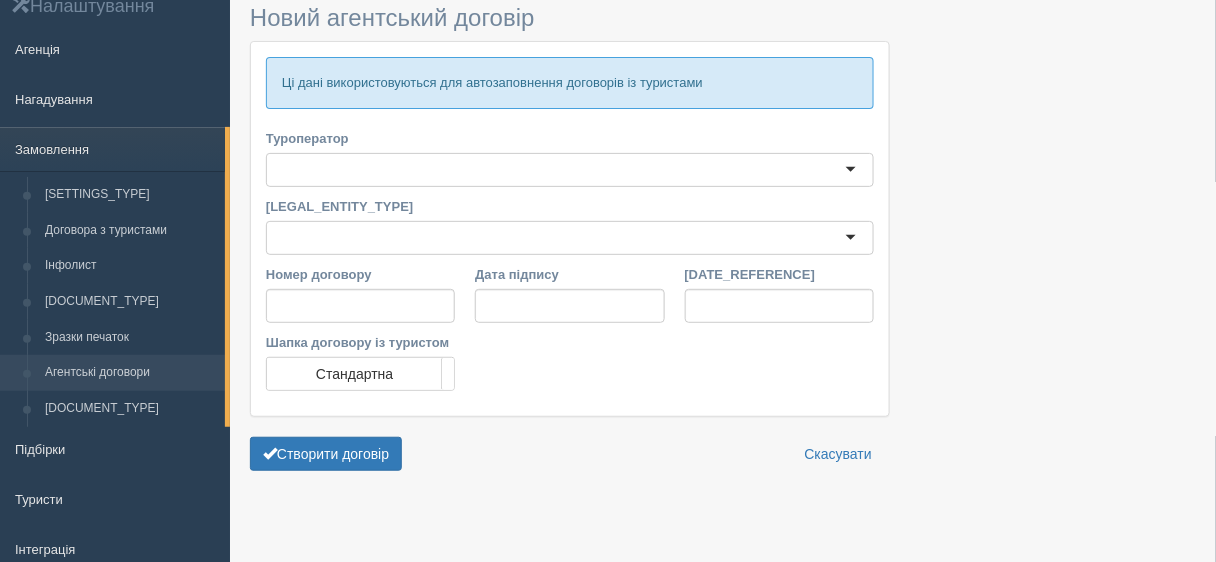 scroll, scrollTop: 80, scrollLeft: 0, axis: vertical 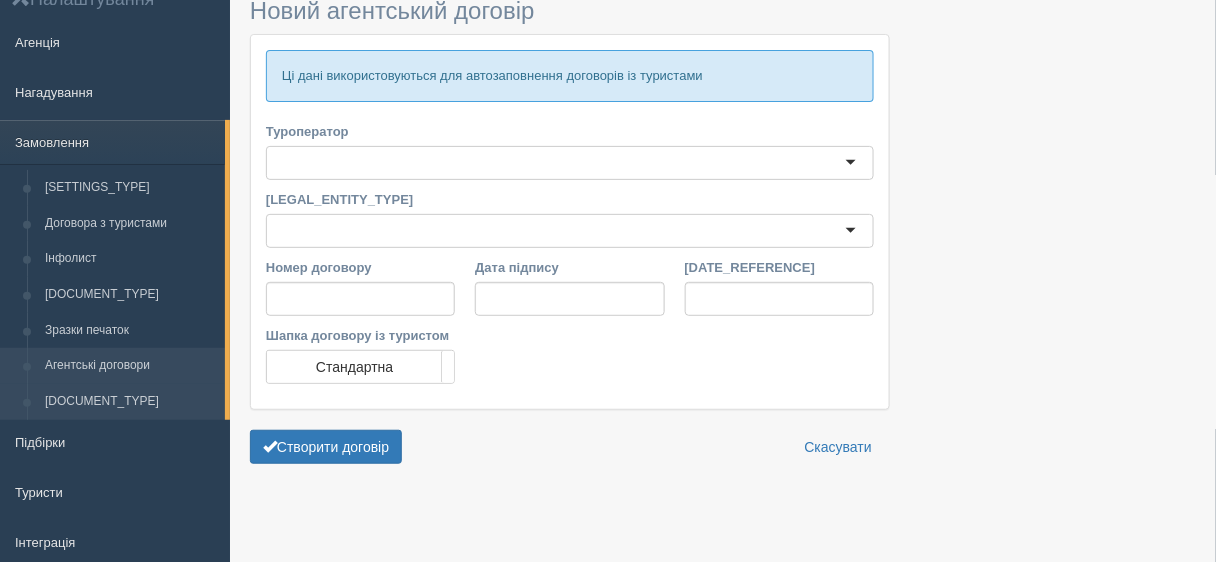 click on "Банківська гарантія" at bounding box center (130, 402) 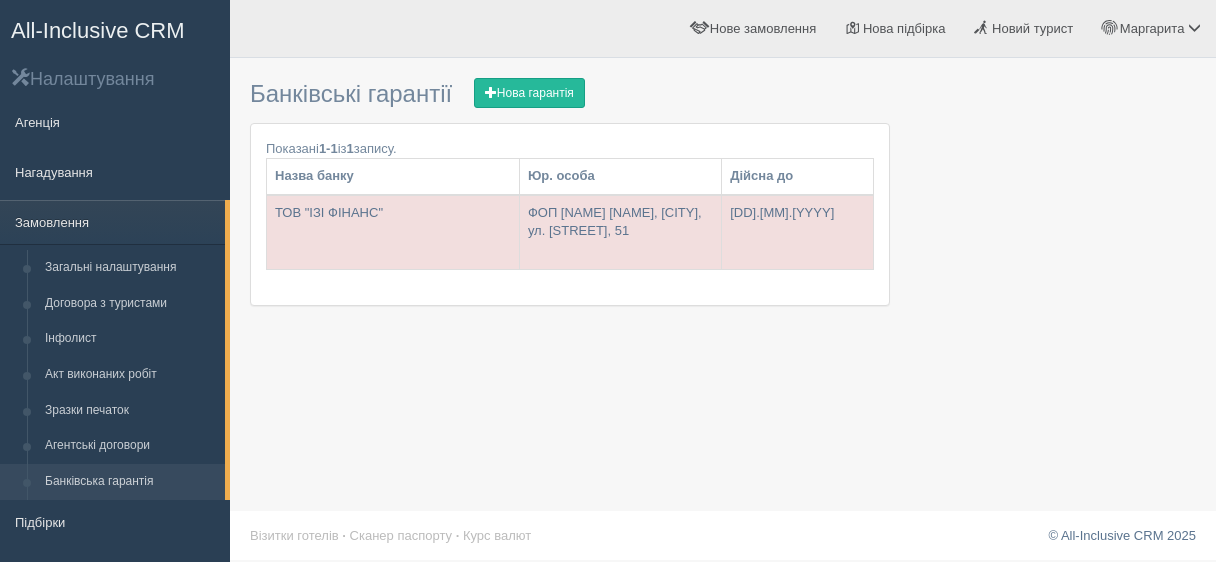 scroll, scrollTop: 0, scrollLeft: 0, axis: both 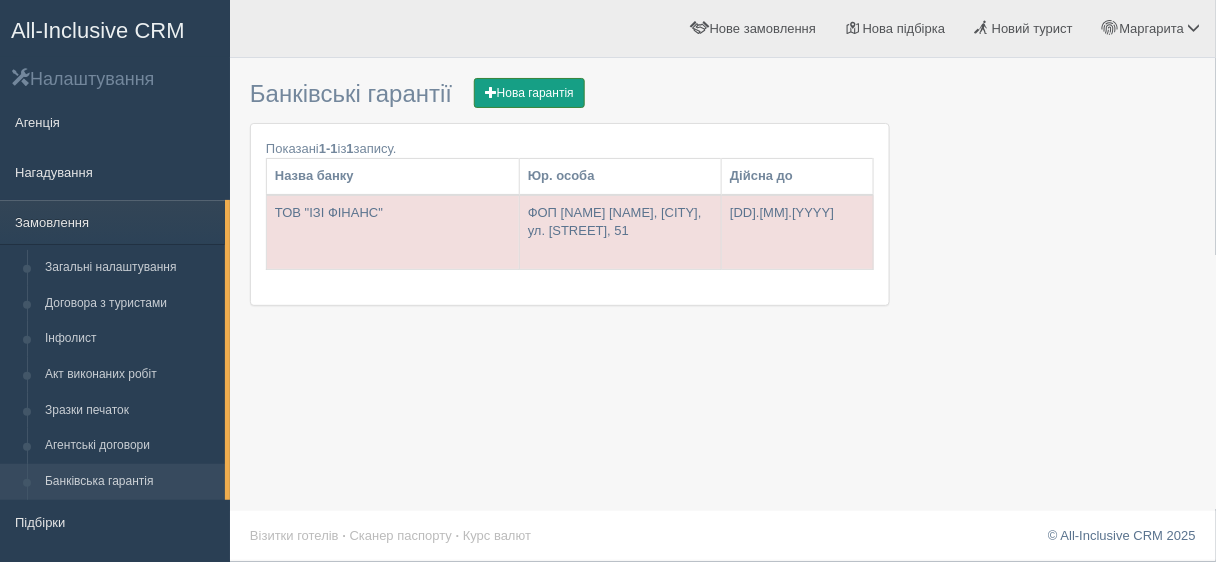 click on "Нова гарантія" at bounding box center (529, 93) 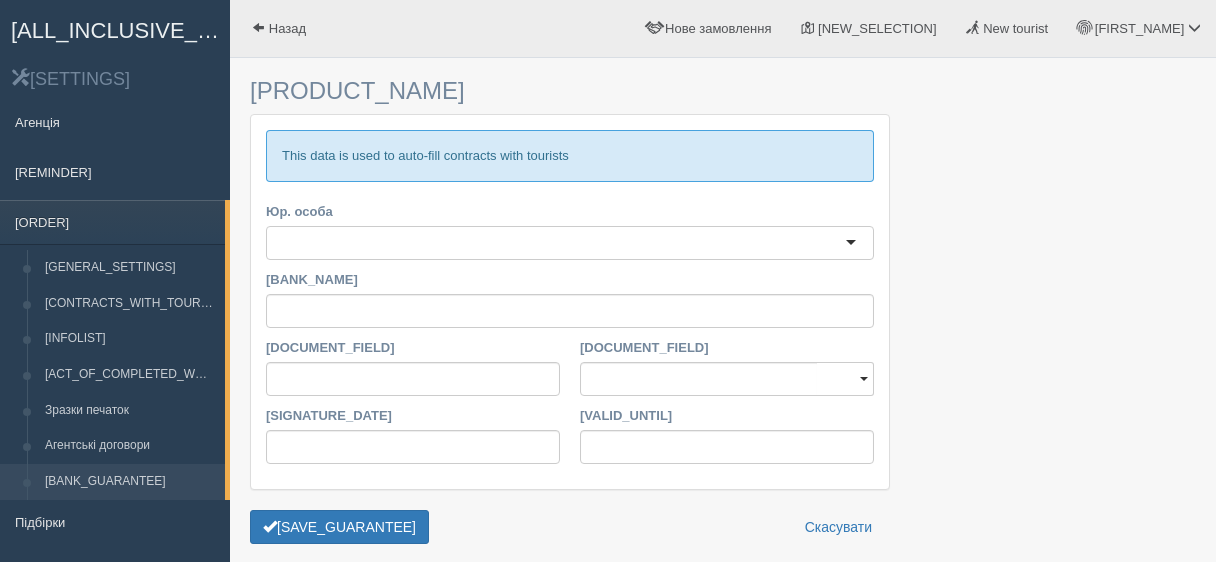 scroll, scrollTop: 0, scrollLeft: 0, axis: both 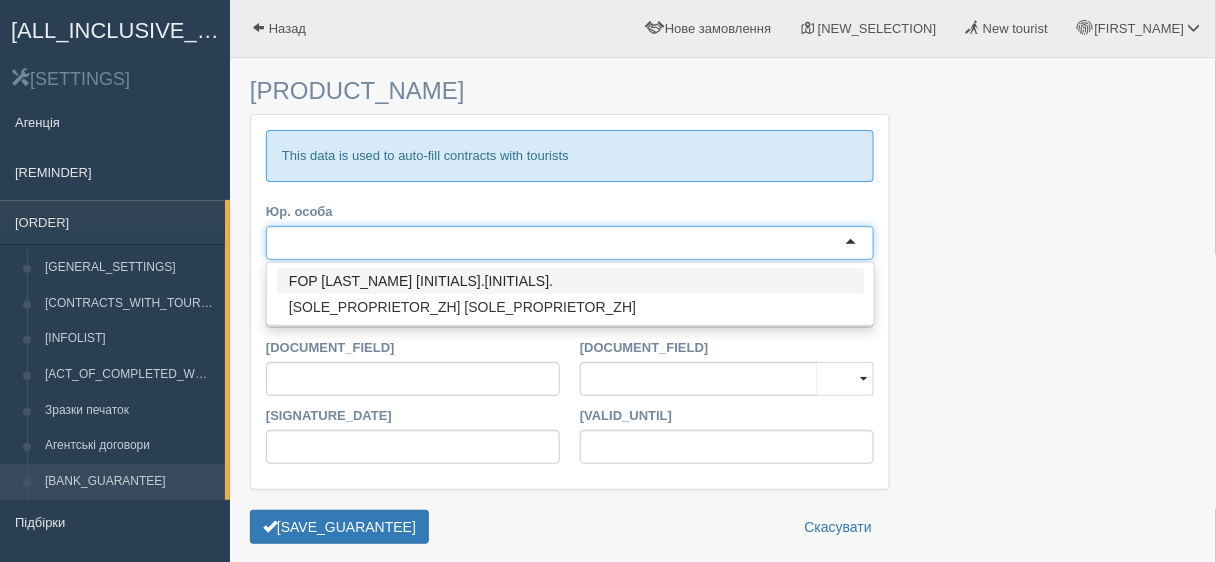 click at bounding box center [570, 243] 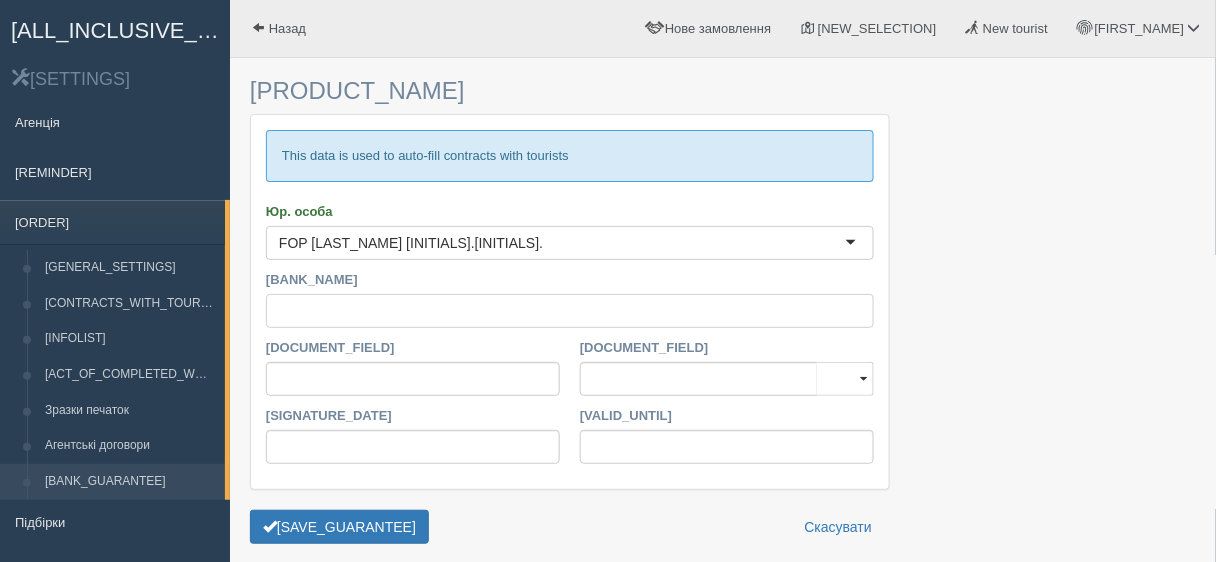 click on "Назва банку" at bounding box center [570, 311] 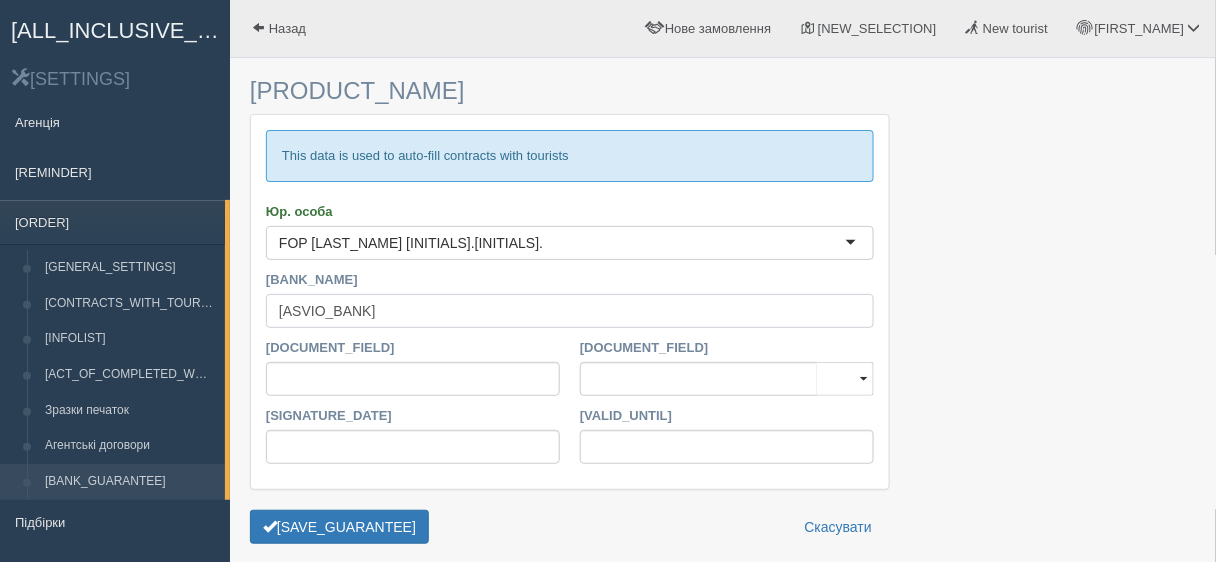 type on "[BRAND]" 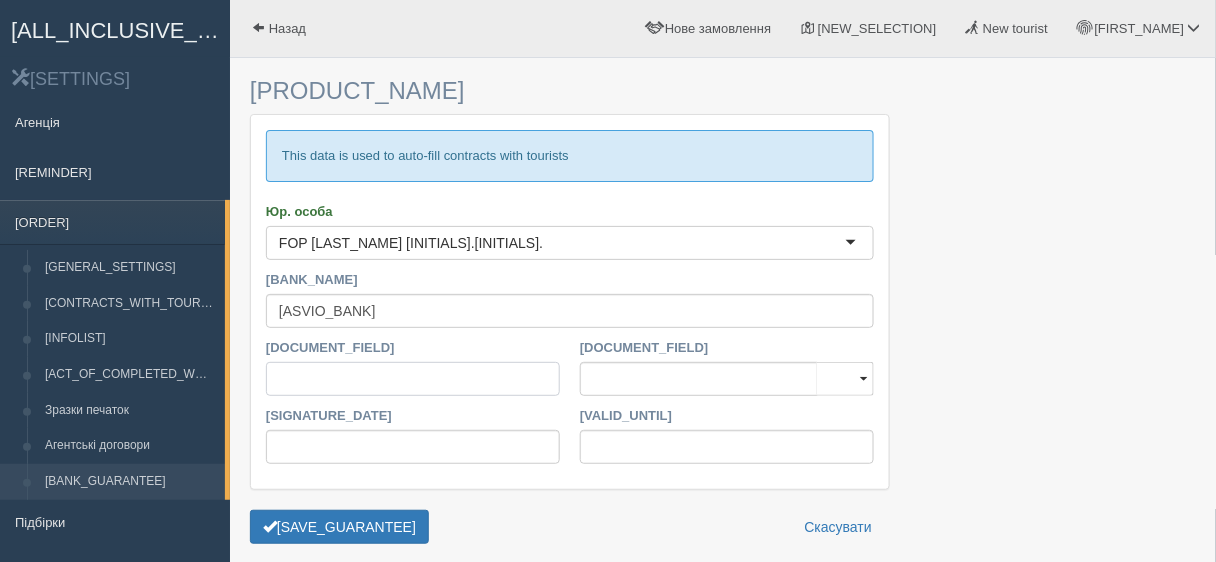 click on "Номер гарантії" at bounding box center [413, 379] 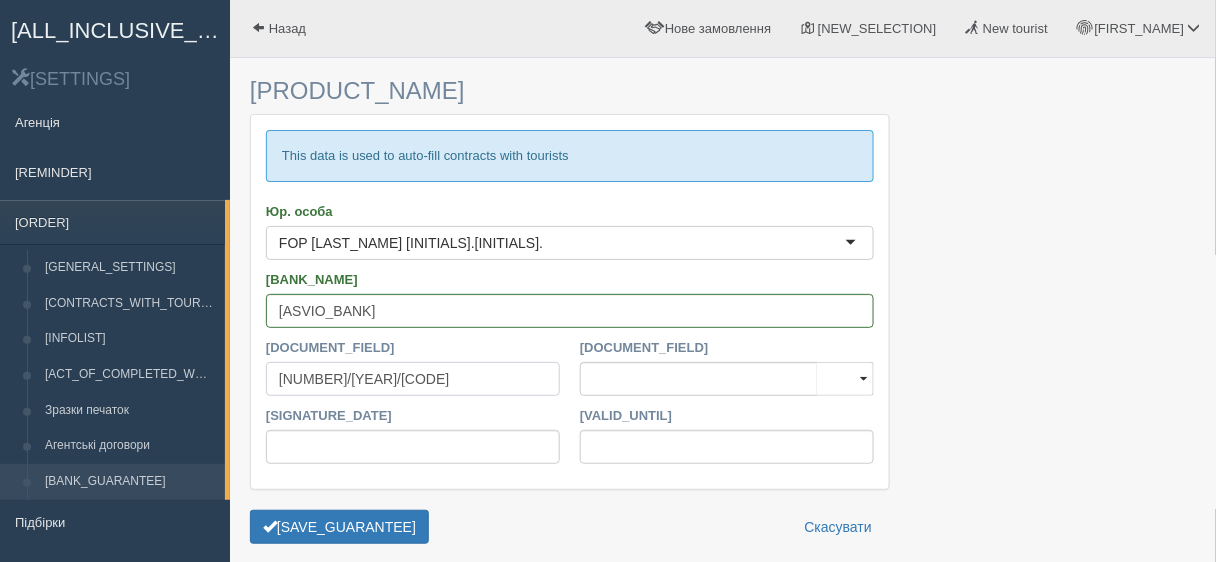 type on "000952/2024/ГР" 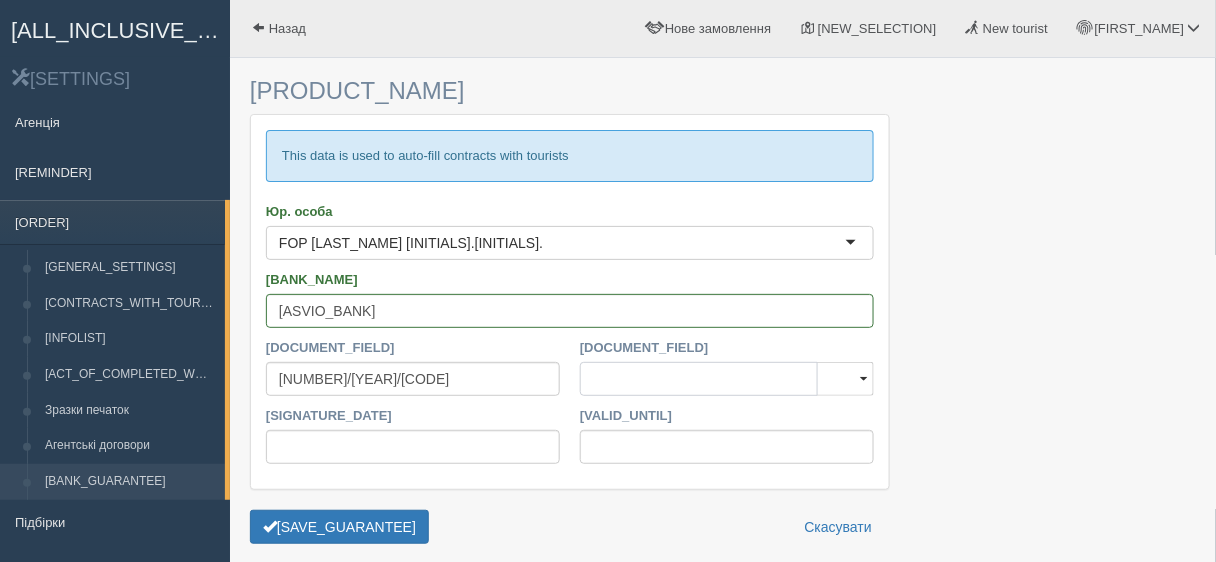 click on "Розмір гарантії" at bounding box center [699, 379] 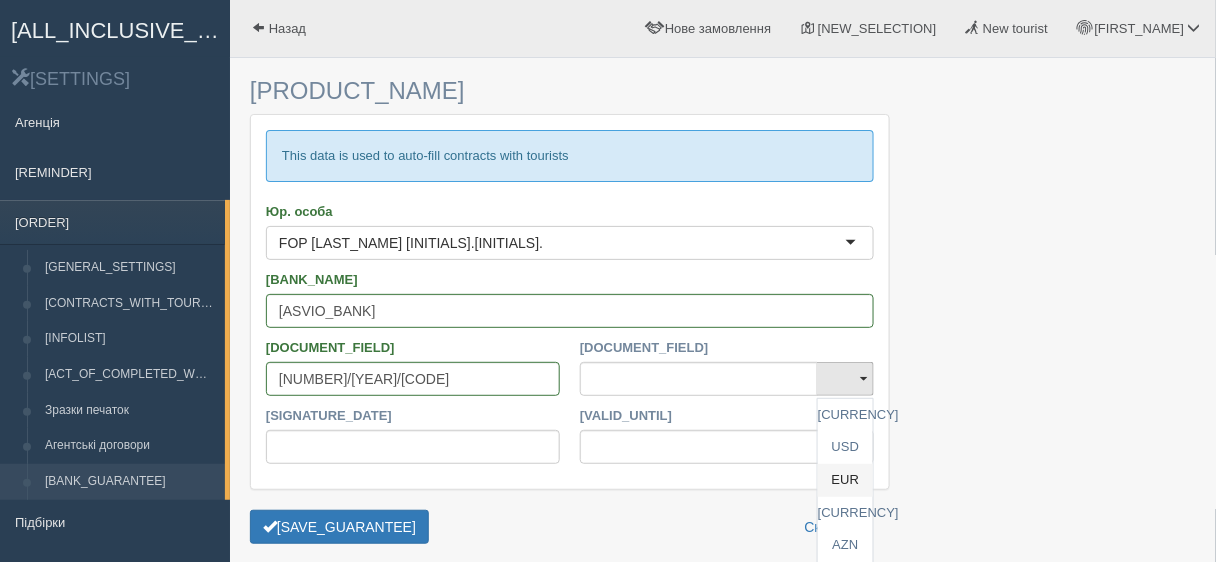 click on "EUR" at bounding box center (845, 415) 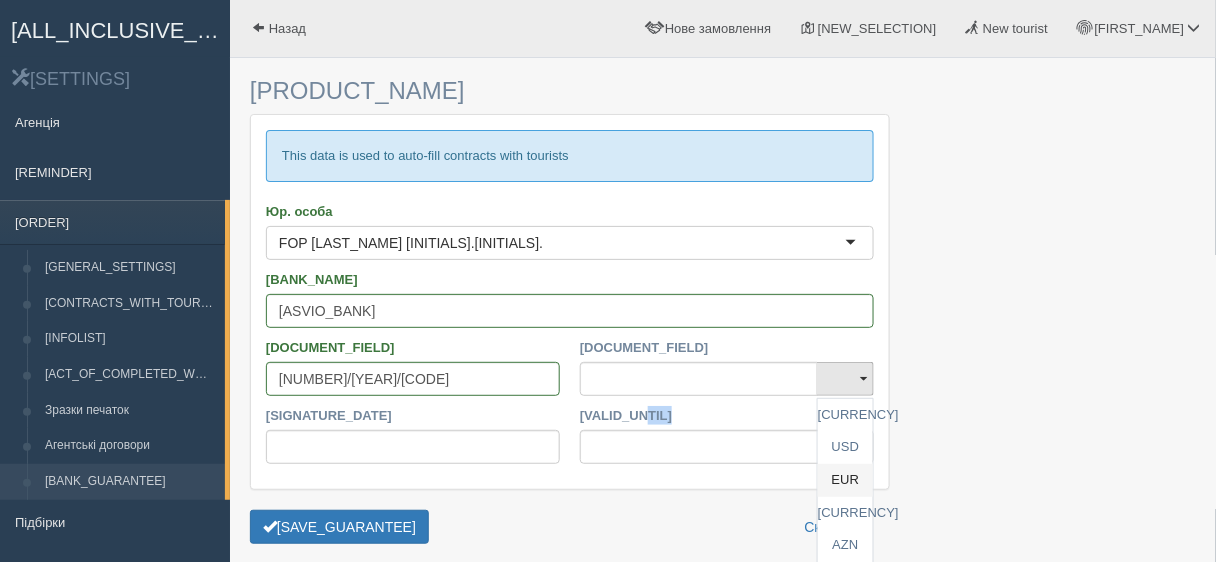 click on "Ці дані використовуються для автозаповнення договорів із туристами
Юр. особа
3104 ФОП Коленченко С.С. ФОП Коленченко С.С. ФОП Жданова Маргарита Григорівна
Назва банку
ASVIO BANK
Номер гарантії
000952/2024/ГР
Розмір гарантії
UAH
USD
EUR
AED
AZN
CZK
GBP
GEL
KGS
KZT
MDL
PLN
UZS
ZAR
UAH
USD
EUR
AED
AZN
CZK
GBP
GEL
KGS
KZT
MDL
PLN
UZS
ZAR" at bounding box center (570, 302) 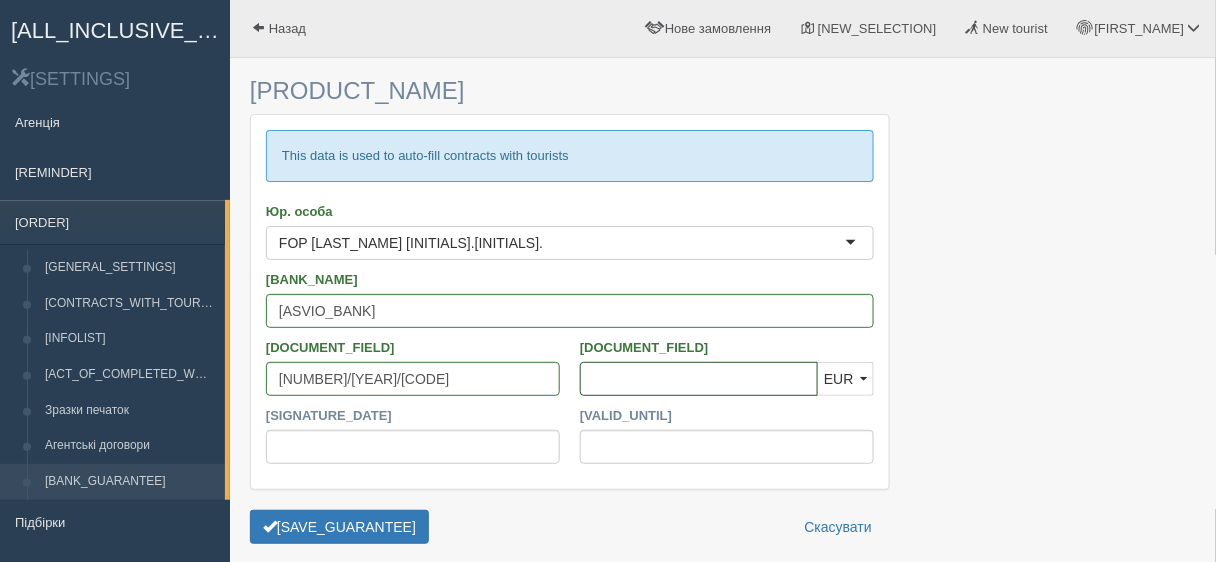 click on "Розмір гарантії" at bounding box center (699, 379) 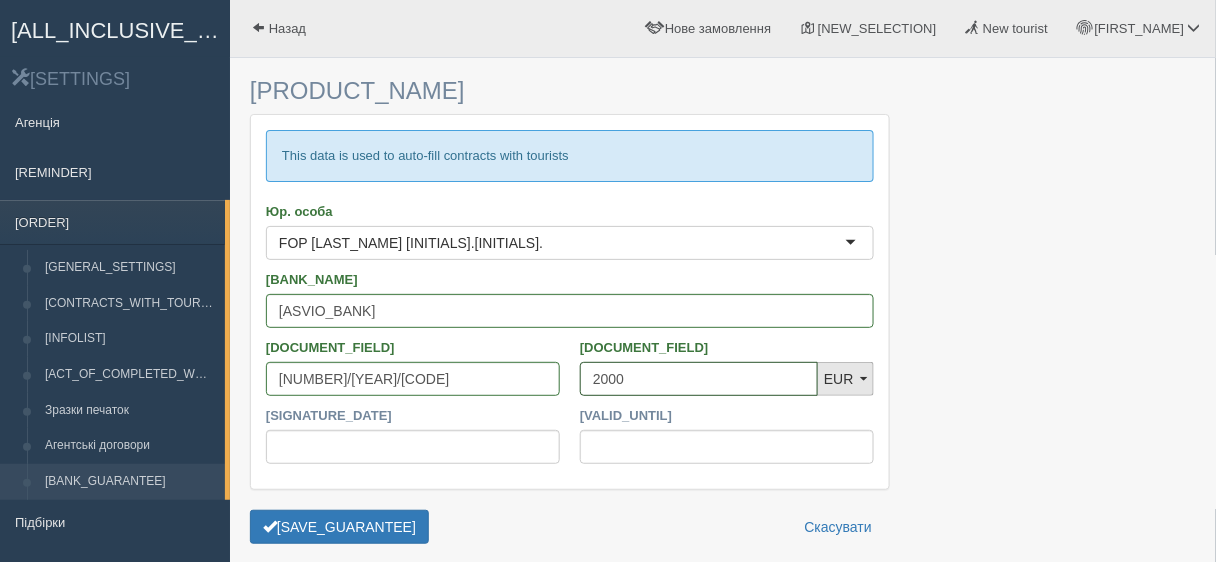 type on "[YEAR]" 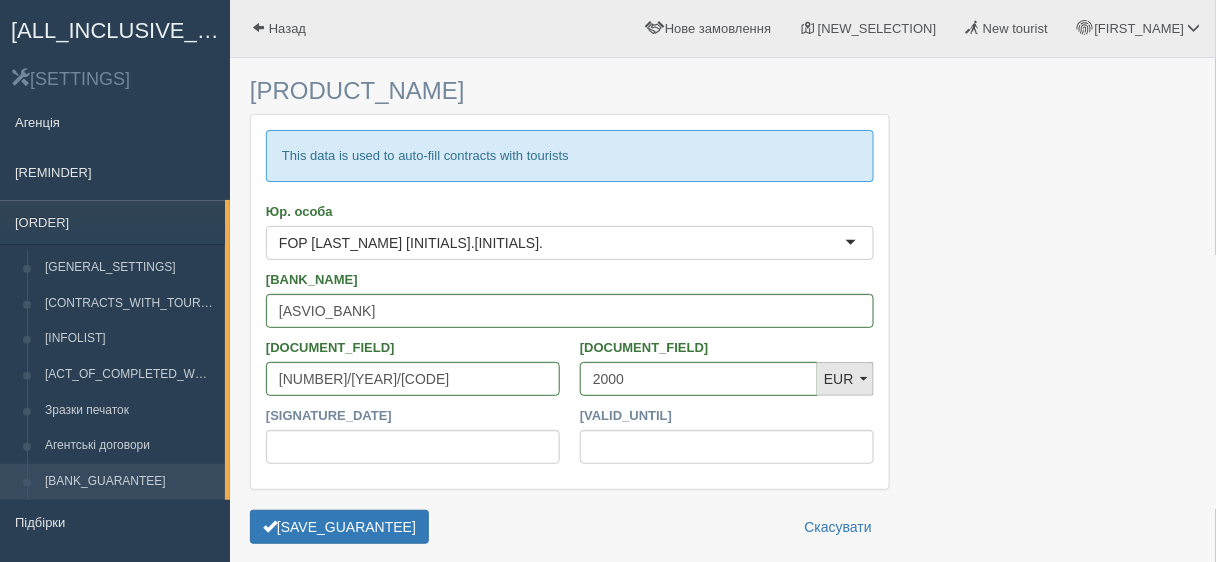 click on "EUR" at bounding box center (845, 379) 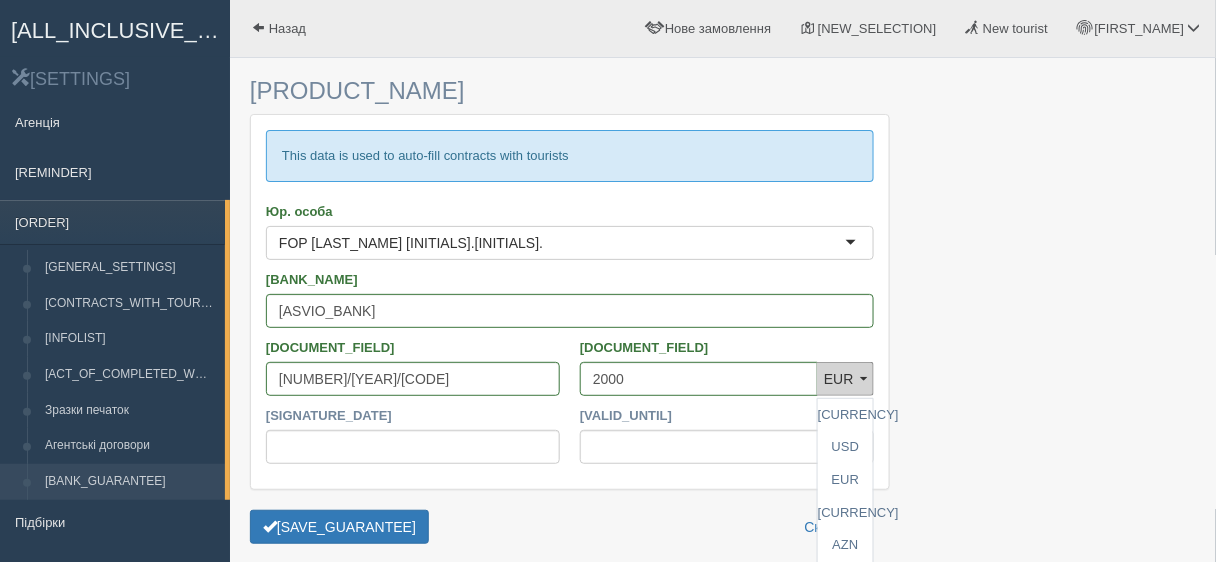 click on "EUR" at bounding box center (845, 379) 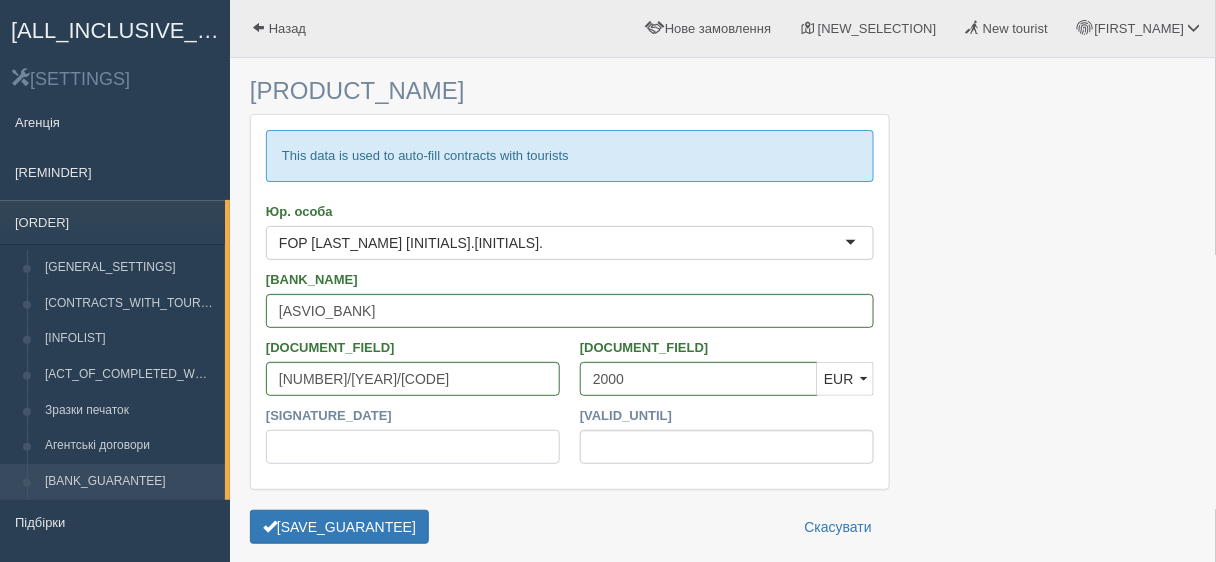 click on "[SIGNATURE_DATE]" at bounding box center [413, 447] 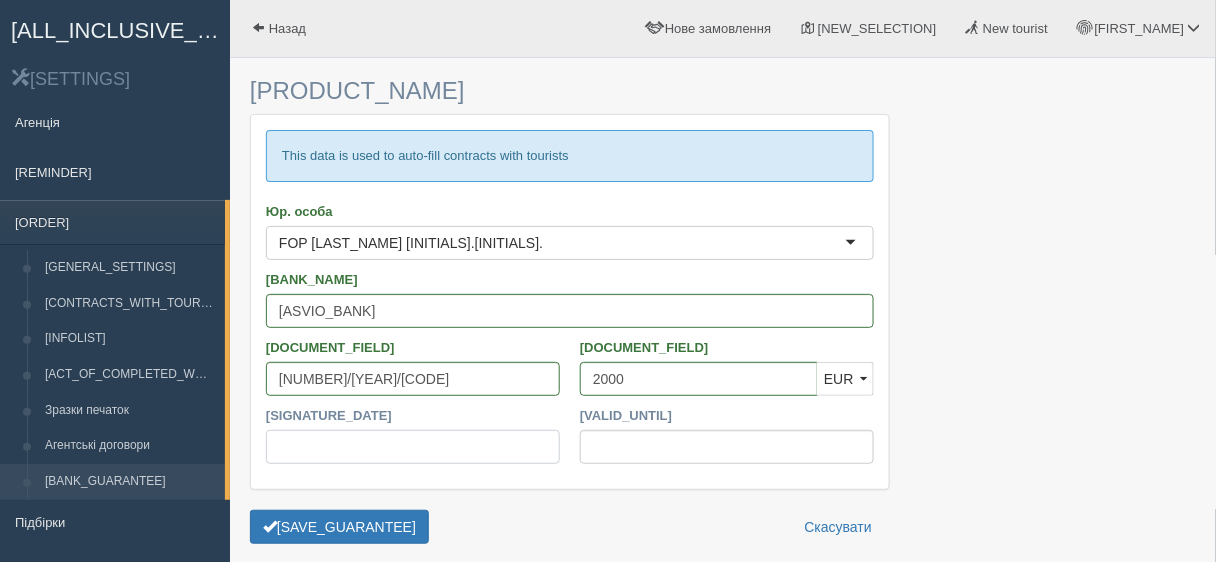 click on "[SIGNATURE_DATE]" at bounding box center (413, 447) 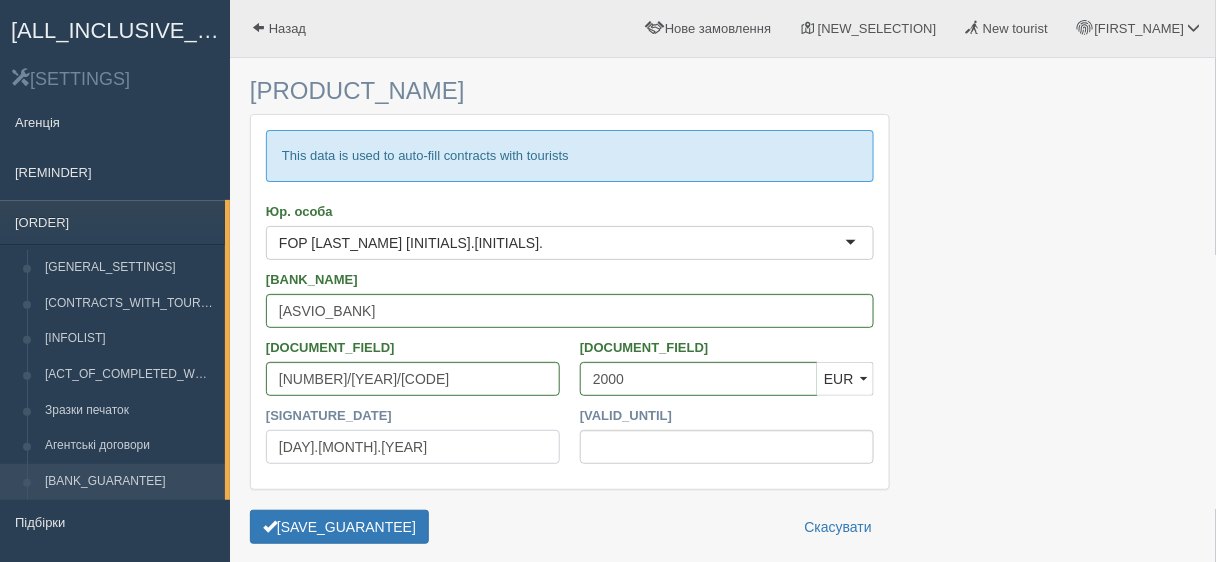 type on "11.10.2024" 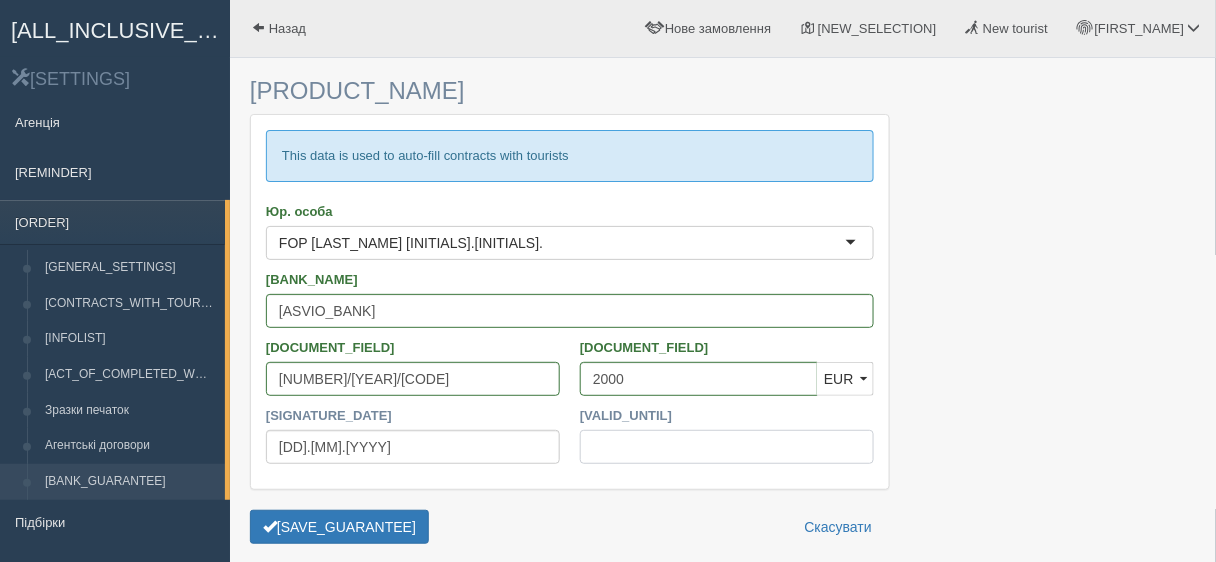 click on "[DATE]" at bounding box center [727, 447] 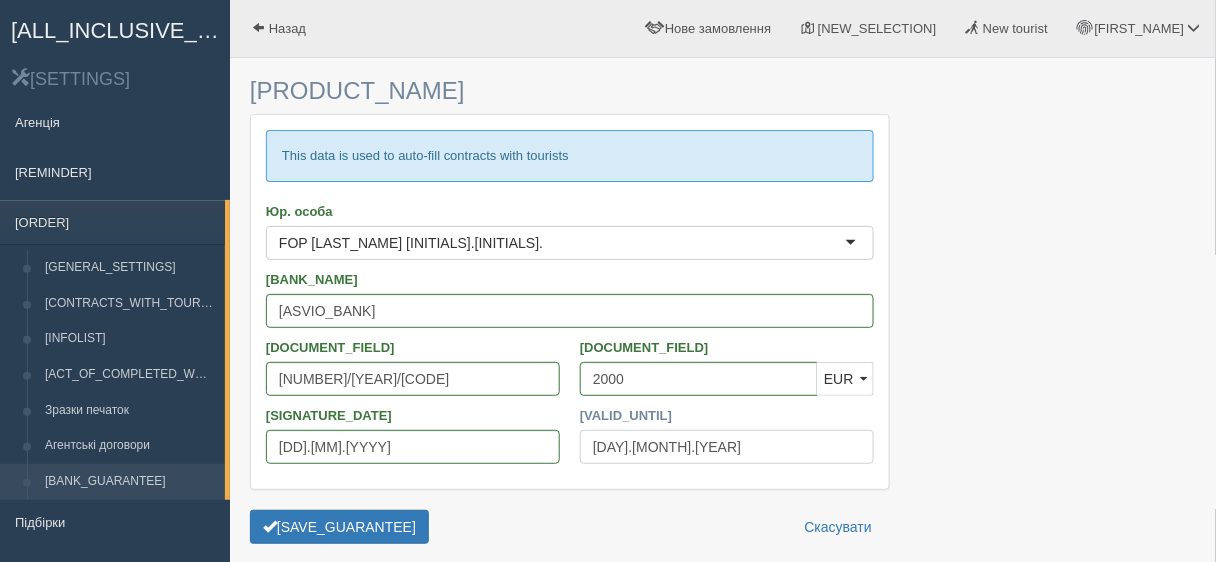 type on "11.10.2029" 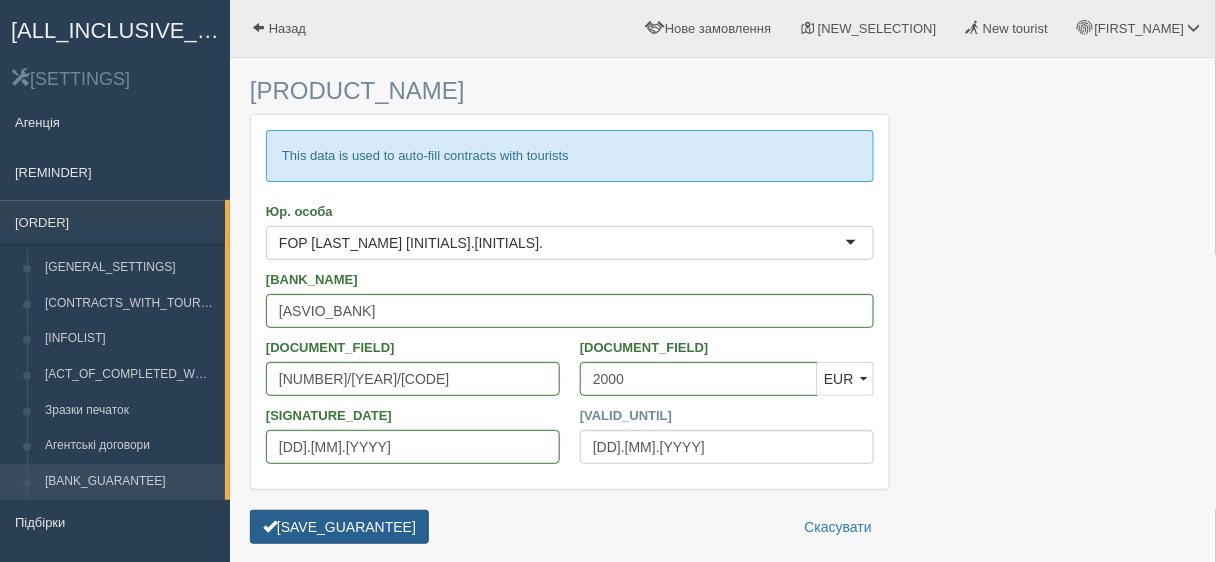 click on "Зберегти гарантію" at bounding box center [339, 527] 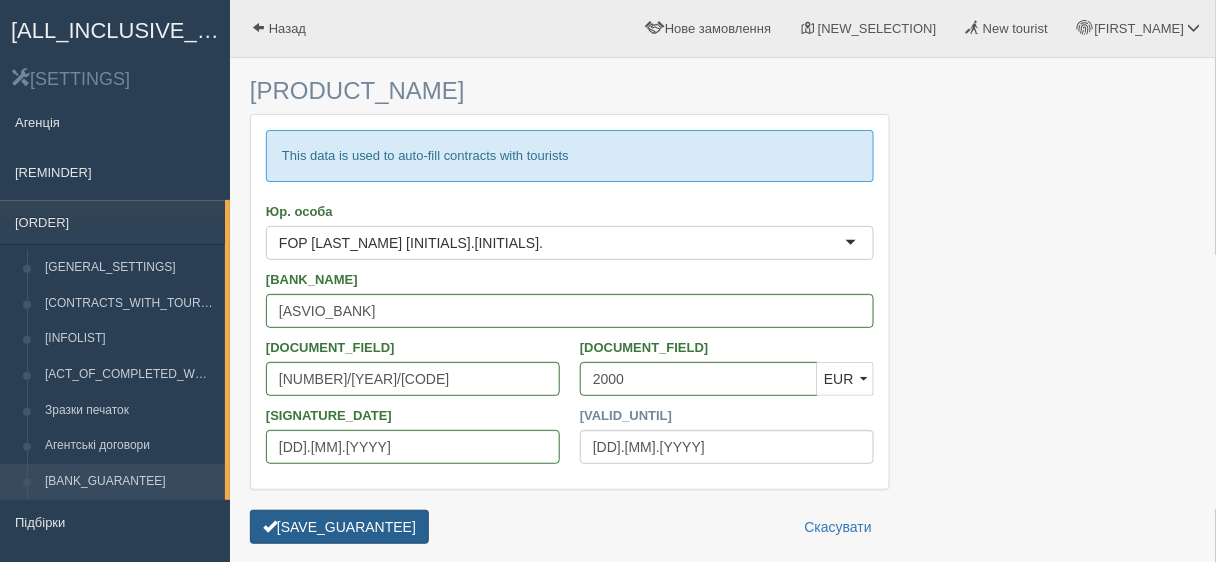 click on "Зберегти гарантію" at bounding box center (339, 527) 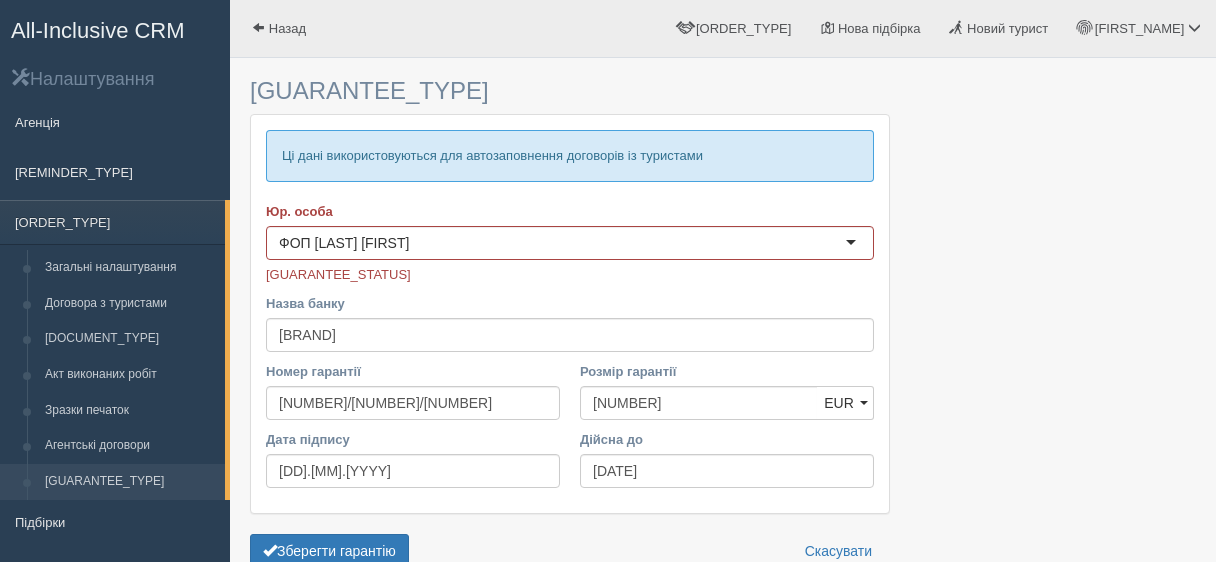 scroll, scrollTop: 0, scrollLeft: 0, axis: both 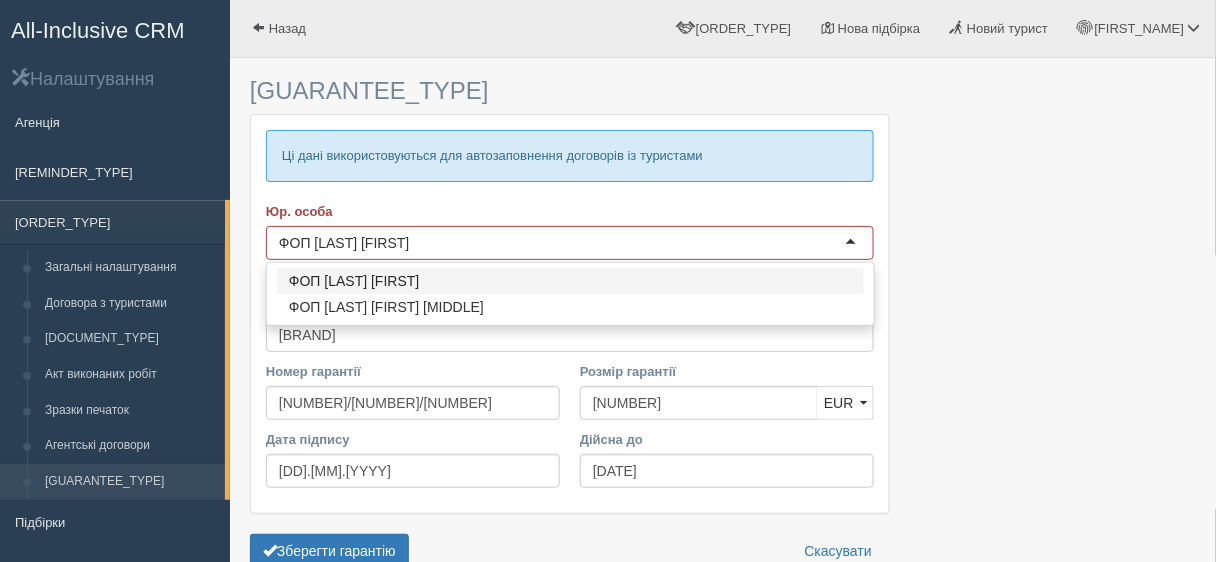 click on "ФОП Коленченко С.С." at bounding box center (570, 243) 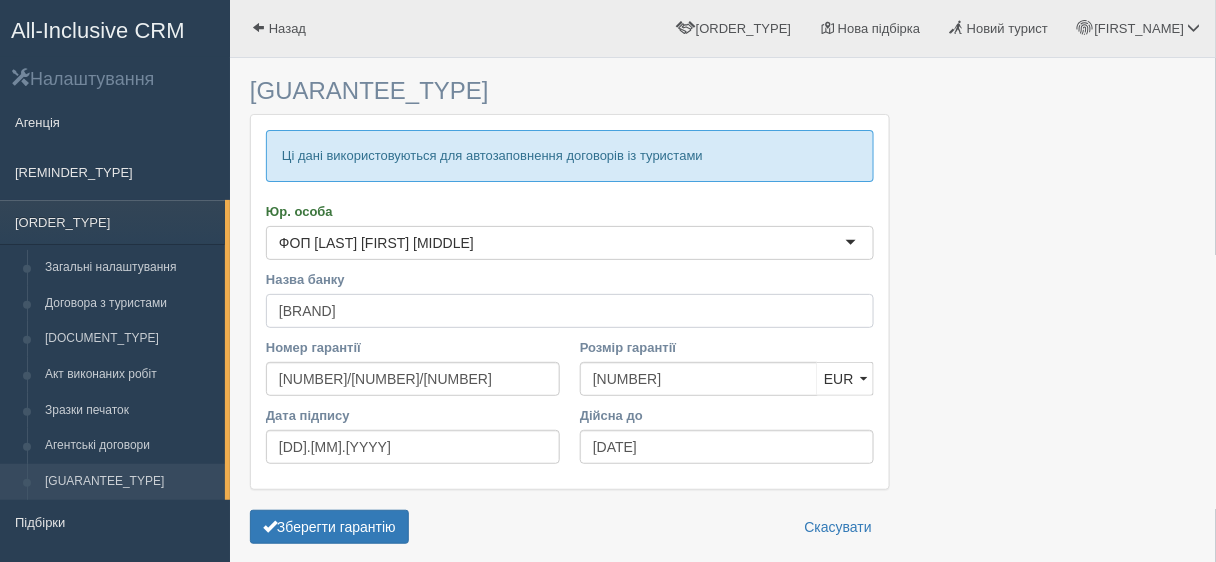 drag, startPoint x: 389, startPoint y: 314, endPoint x: 263, endPoint y: 300, distance: 126.77539 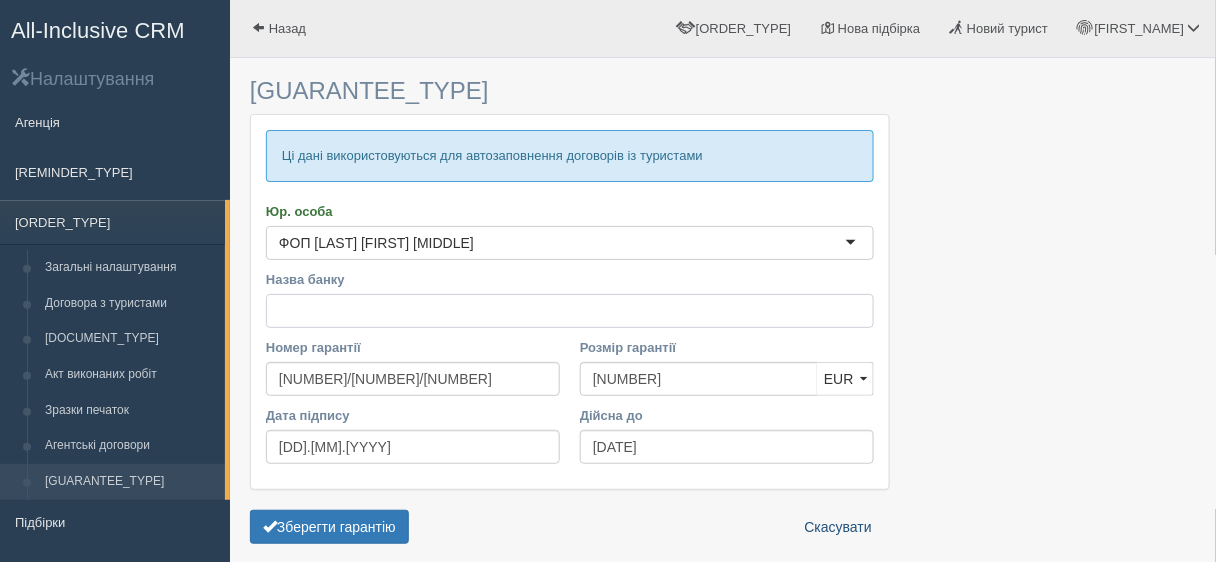 type 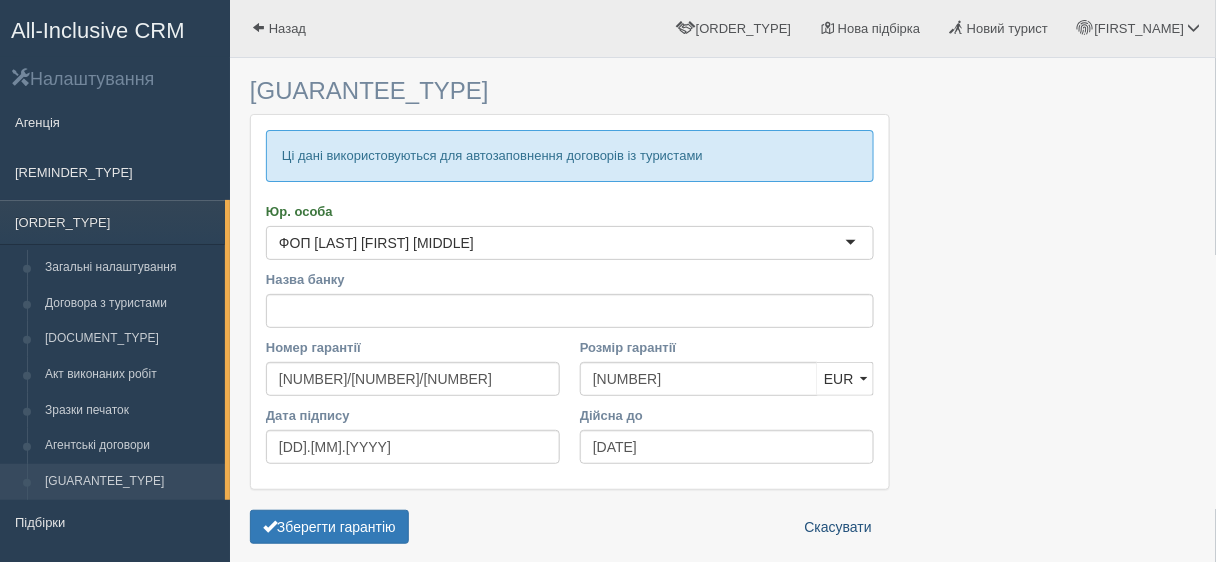click on "Скасувати" at bounding box center [838, 527] 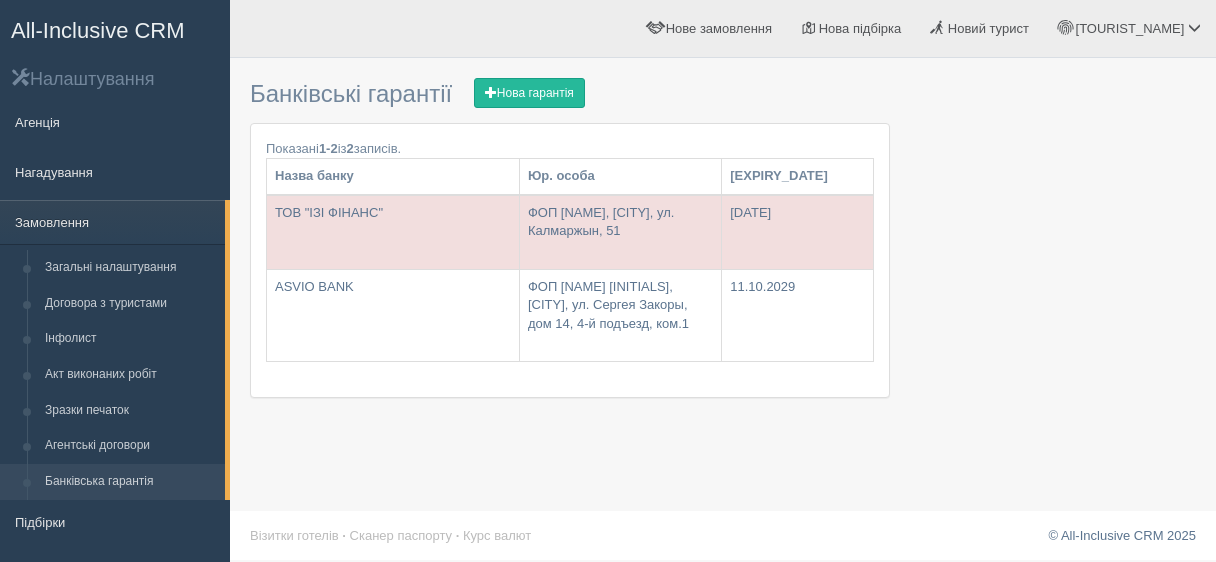 scroll, scrollTop: 0, scrollLeft: 0, axis: both 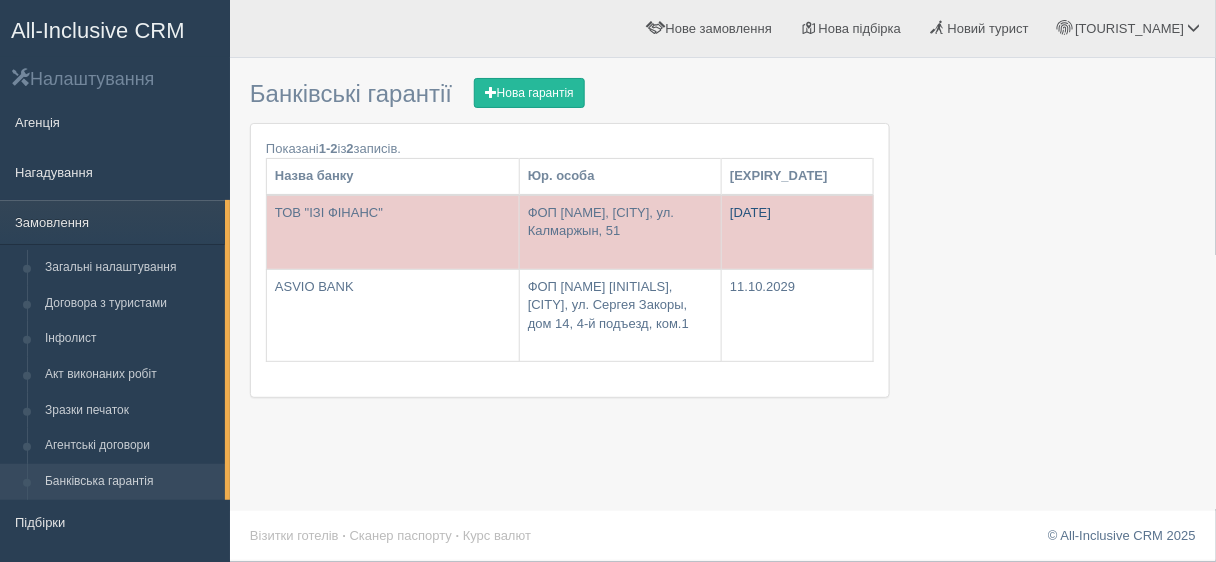 click on "[DATE]" at bounding box center (797, 232) 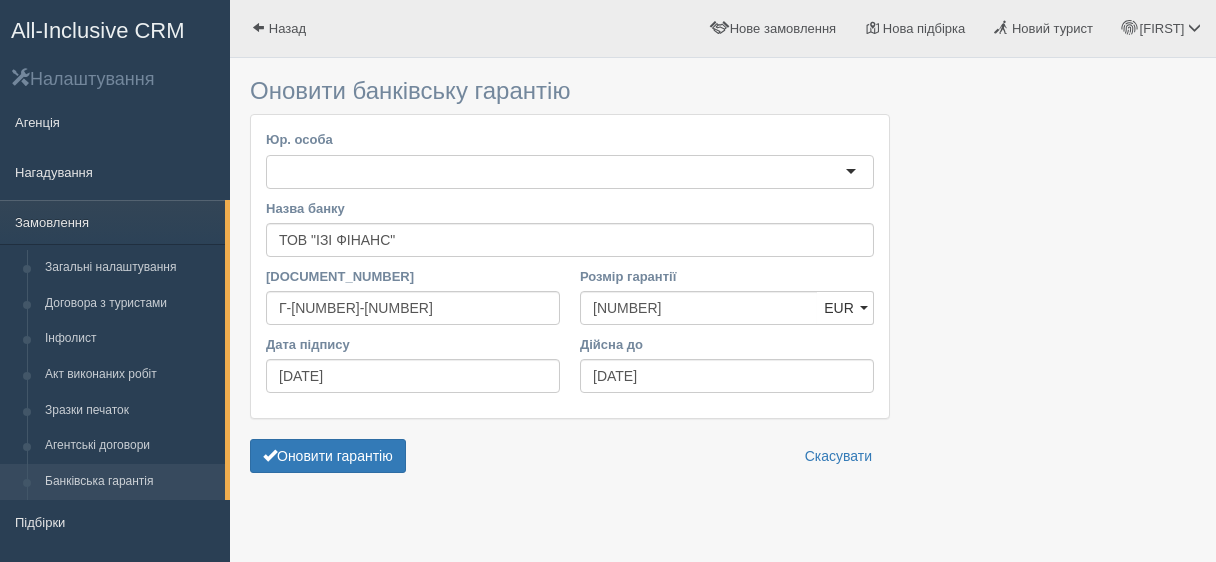 scroll, scrollTop: 0, scrollLeft: 0, axis: both 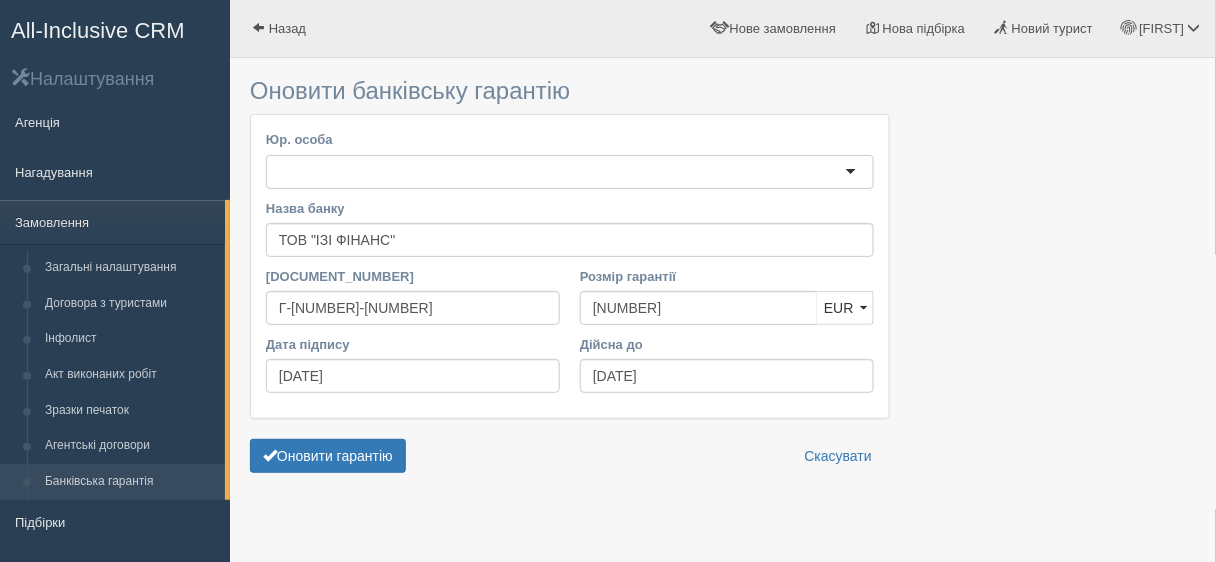 click at bounding box center (570, 172) 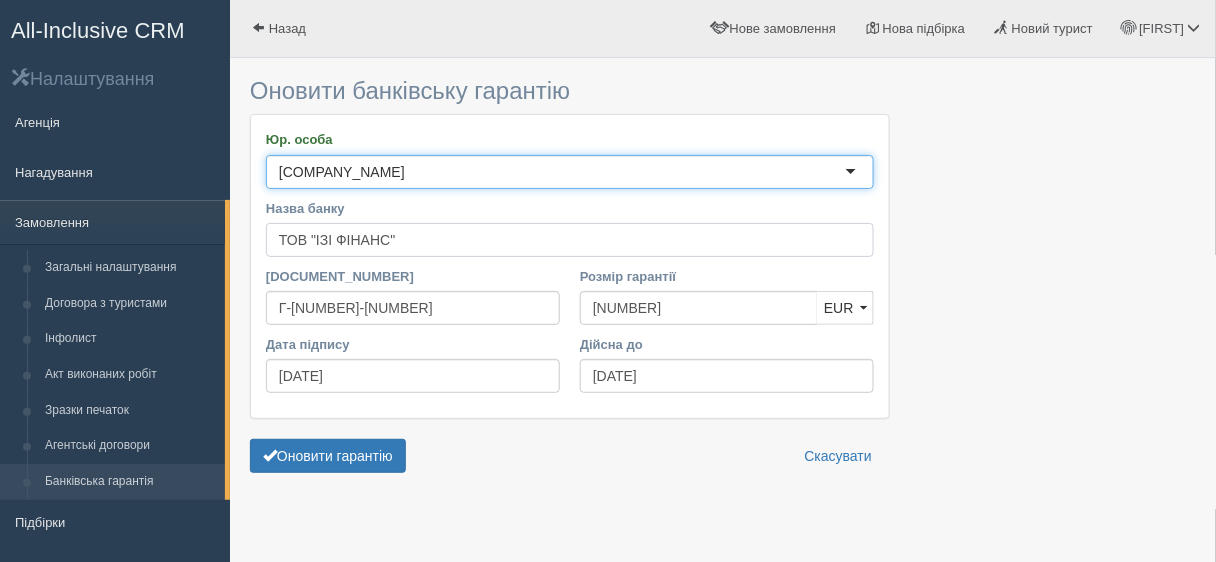 click on "ТОВ "ІЗІ ФІНАНС"" at bounding box center (570, 240) 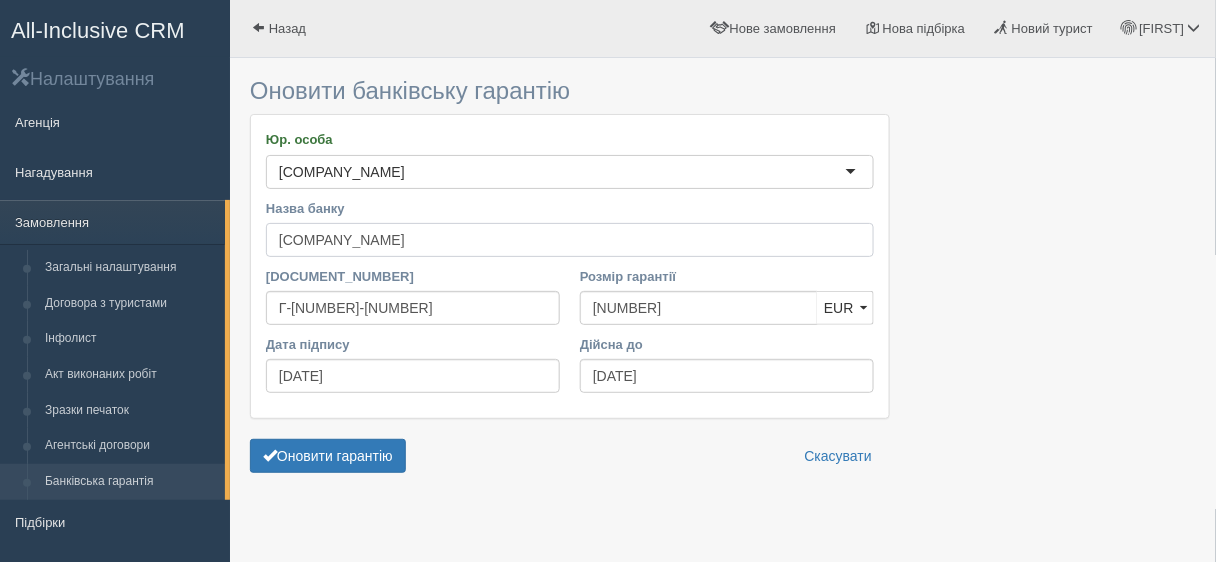 type on "[BRAND]" 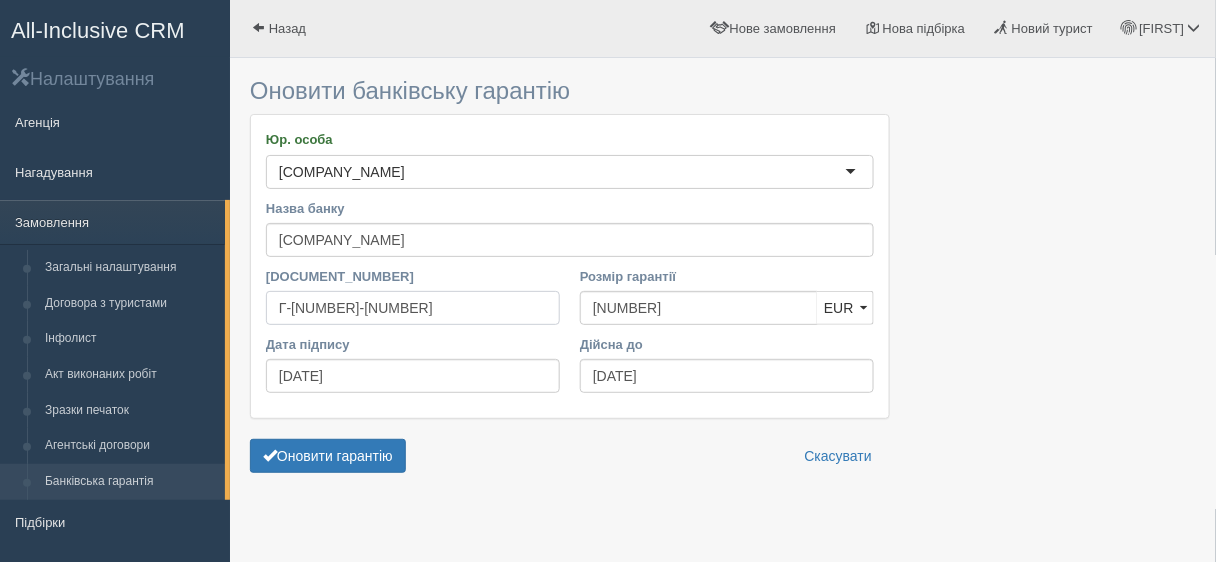 click on "Г-211018-5" at bounding box center [413, 308] 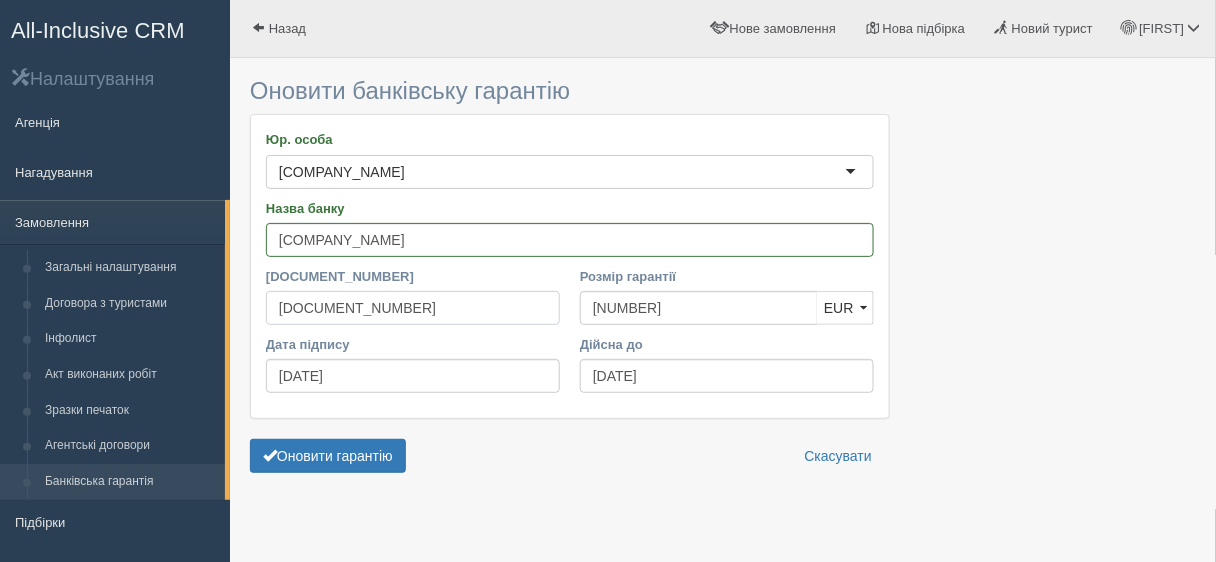 type on "000952/2024/ГР" 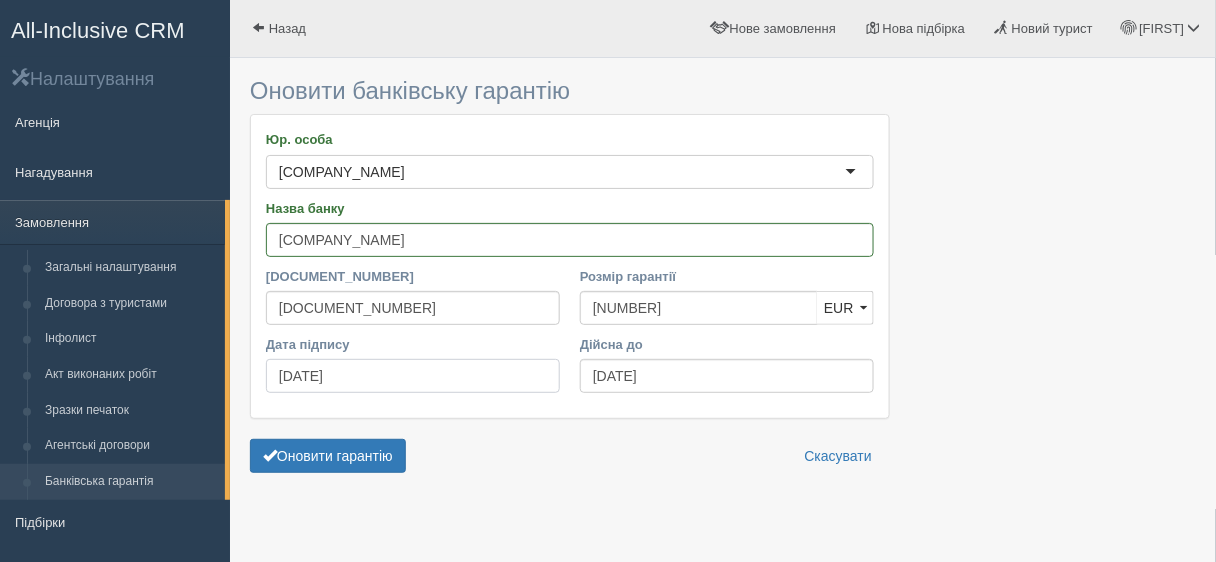 click on "[DATE]" at bounding box center [413, 376] 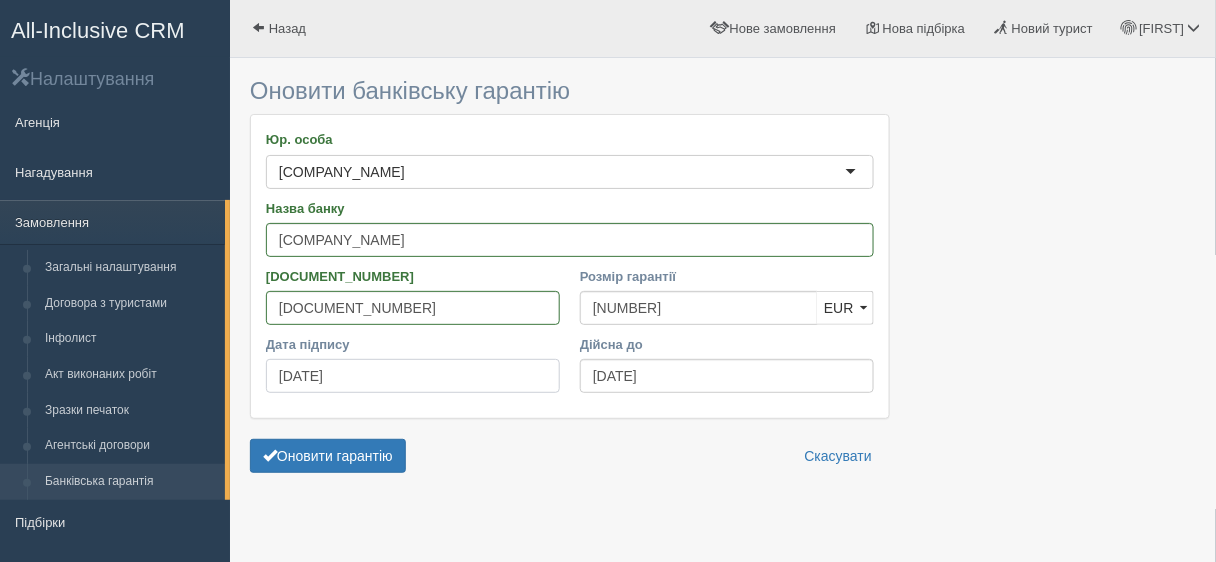 type on "11.10.2024" 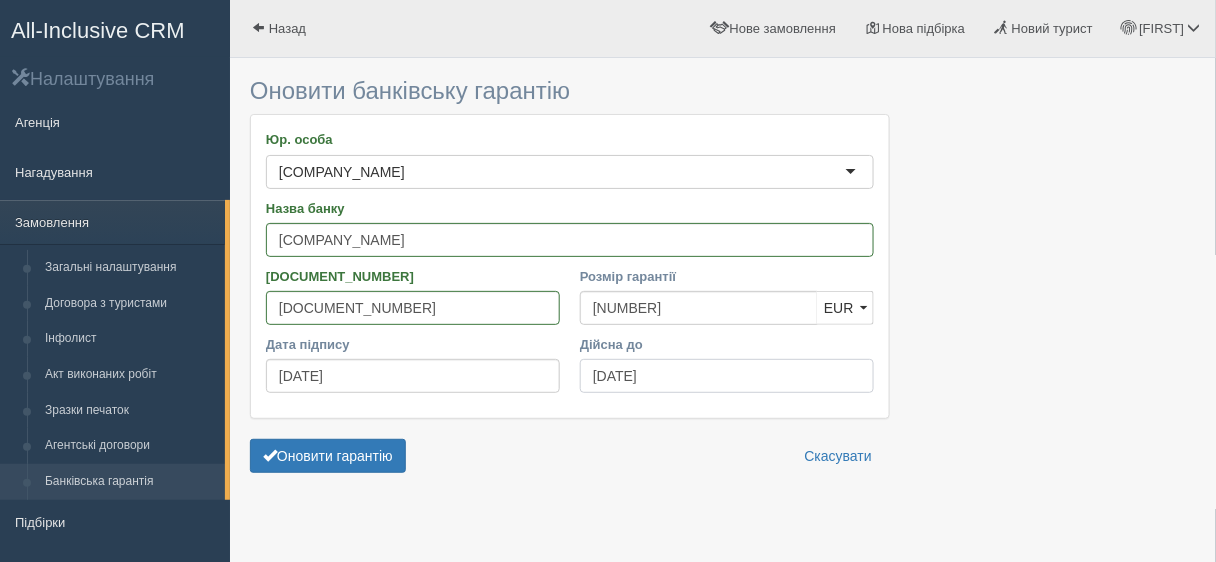 click on "[DATE]" at bounding box center [727, 376] 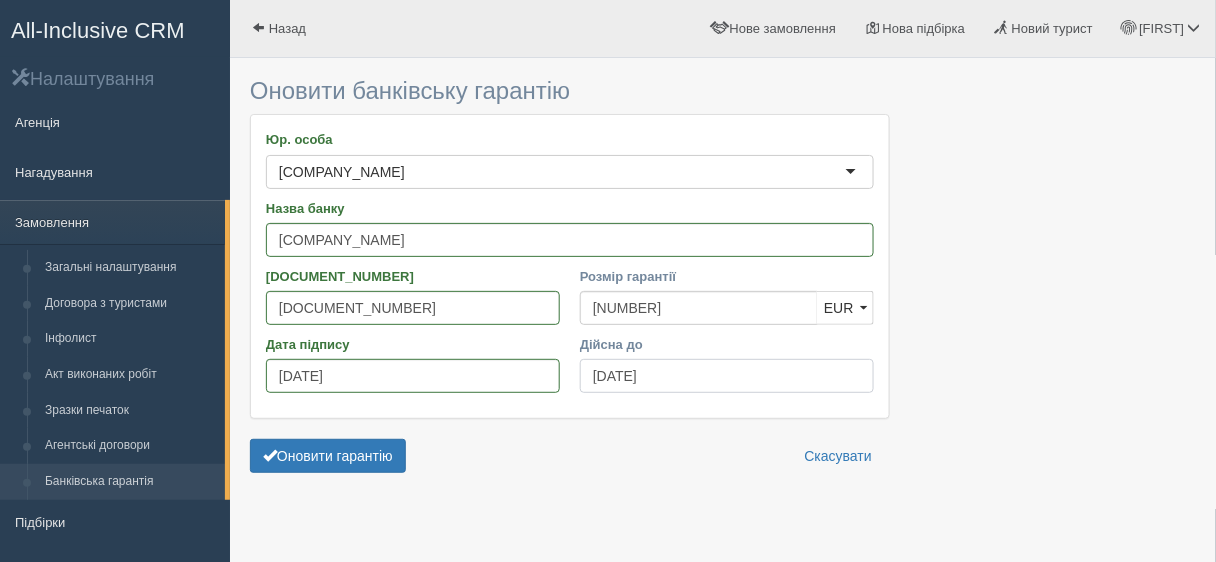type on "11.10.2029" 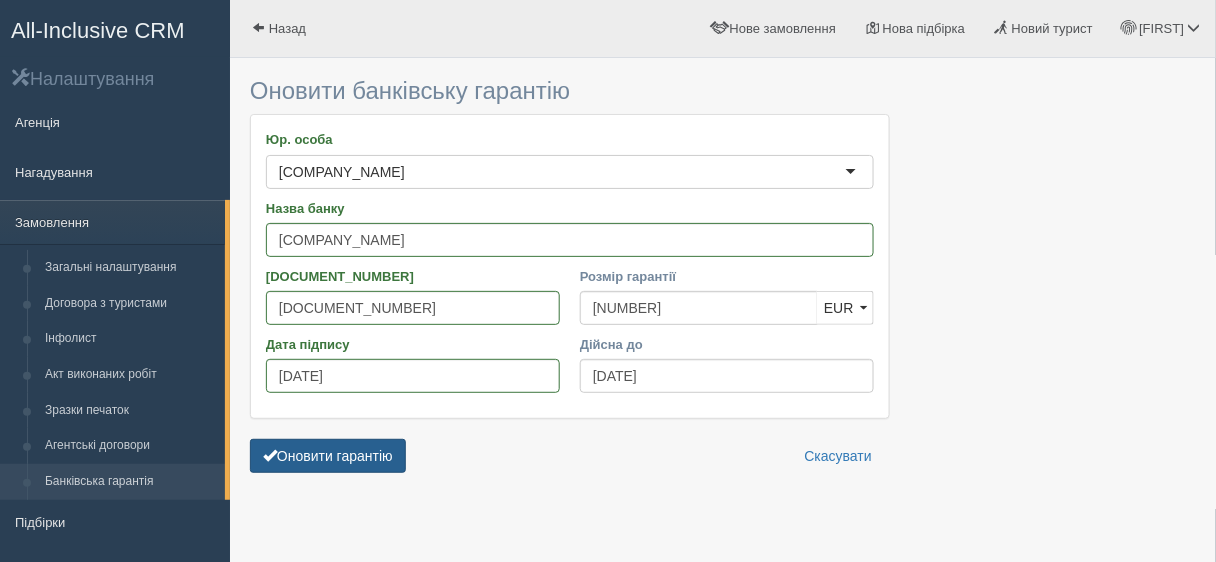 click on "Оновити гарантію" at bounding box center (328, 456) 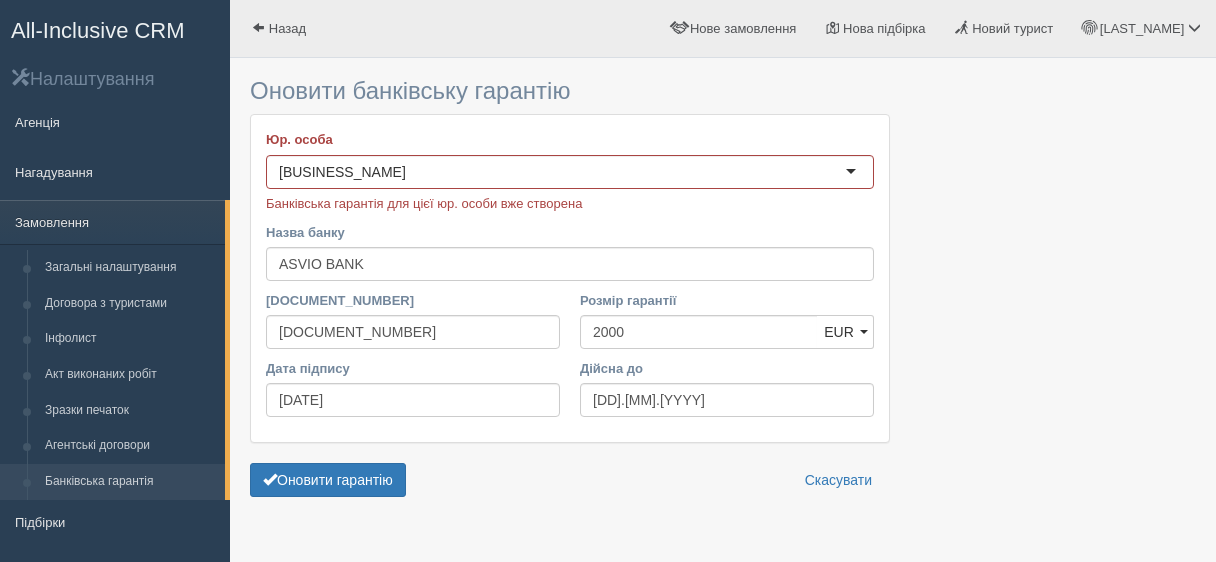 scroll, scrollTop: 0, scrollLeft: 0, axis: both 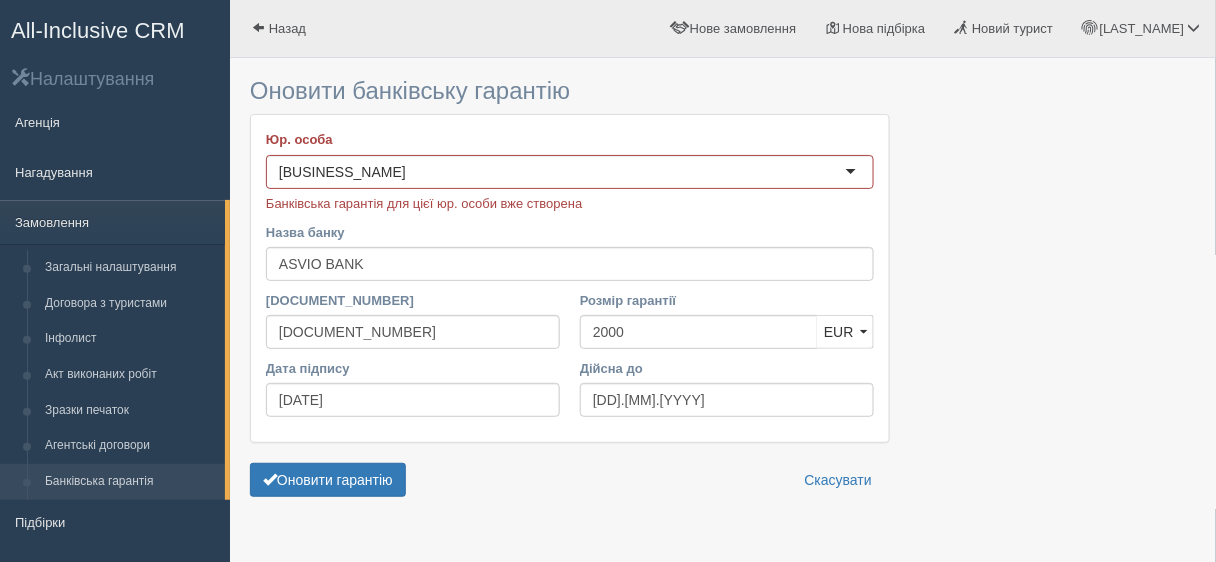 click on "[BUSINESS_NAME]" at bounding box center (570, 172) 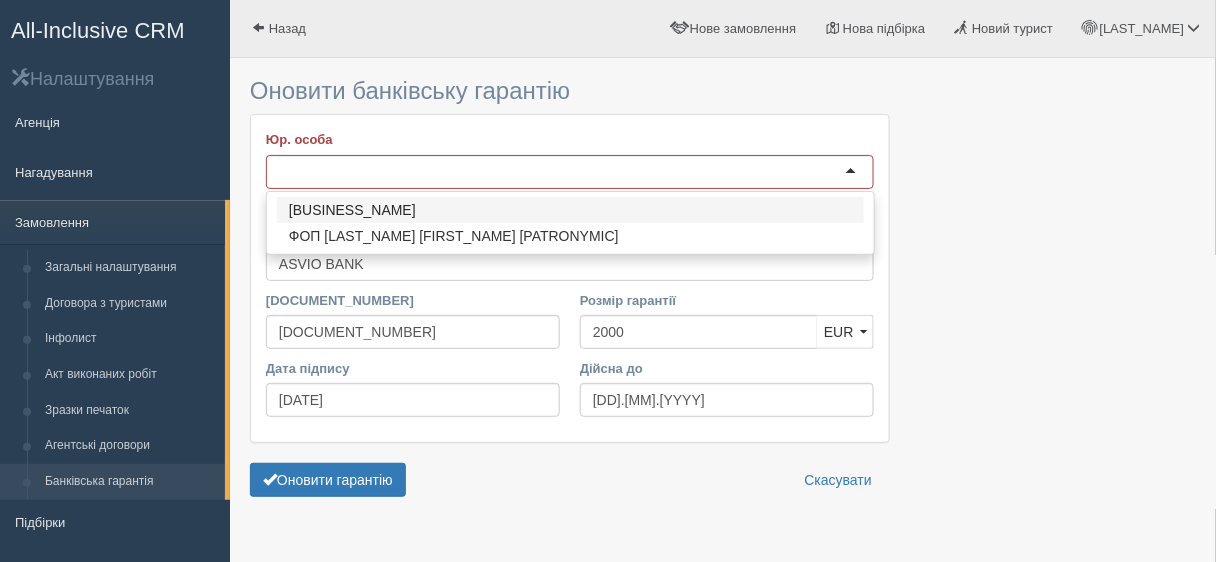 click at bounding box center [723, 313] 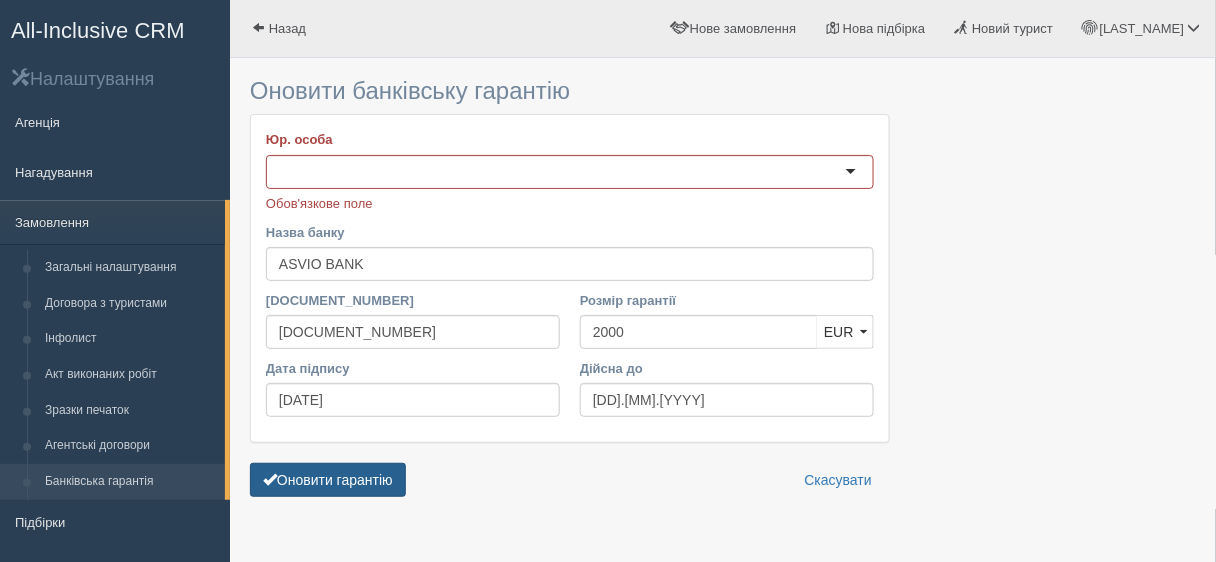 click on "Оновити гарантію" at bounding box center (328, 480) 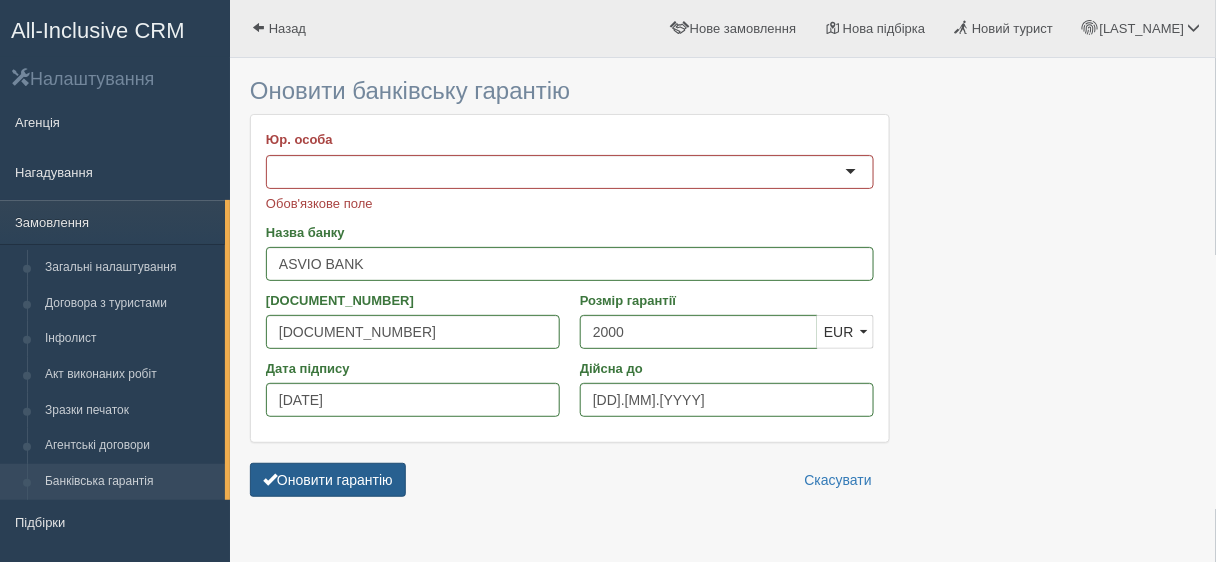 click on "Оновити гарантію" at bounding box center [328, 480] 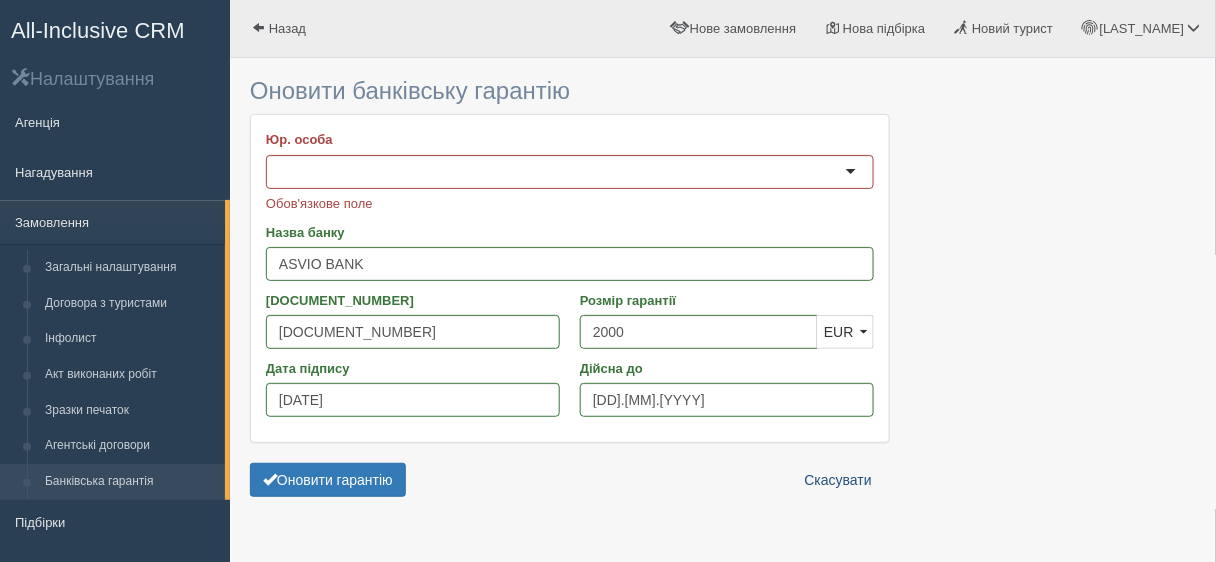click on "[TEXT]" at bounding box center (838, 480) 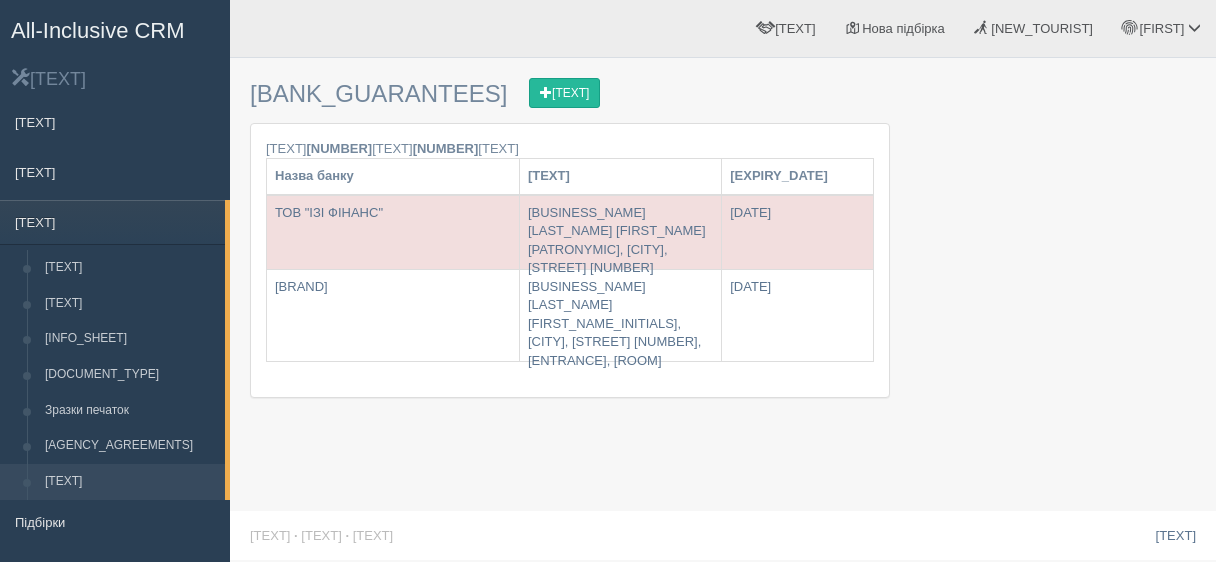 scroll, scrollTop: 0, scrollLeft: 0, axis: both 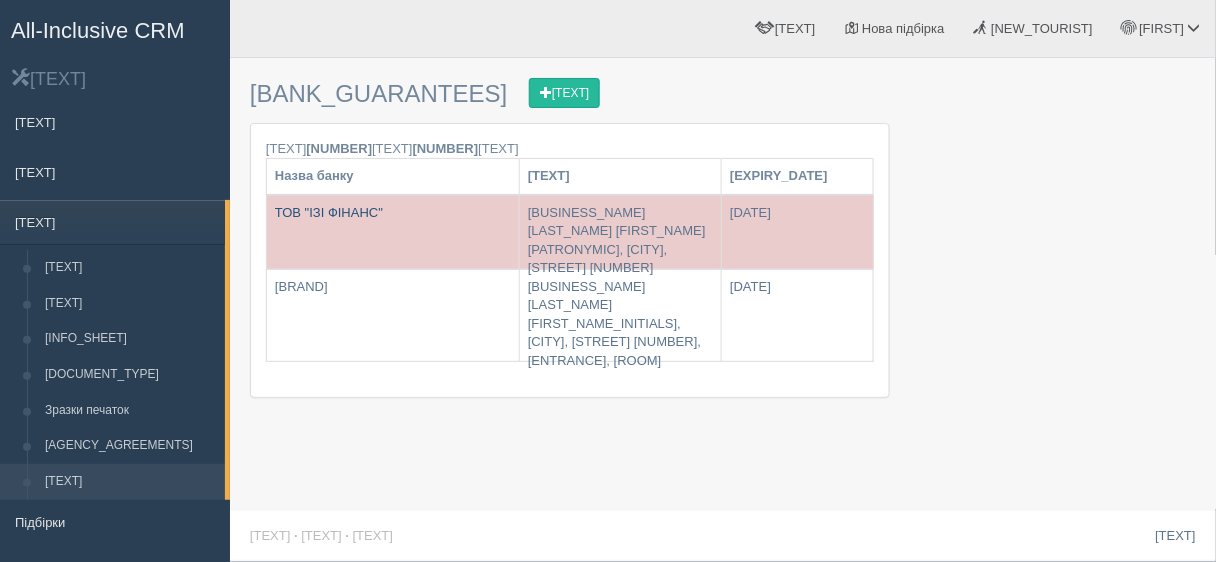 click on "ТОВ "ІЗІ ФІНАНС"" at bounding box center [393, 232] 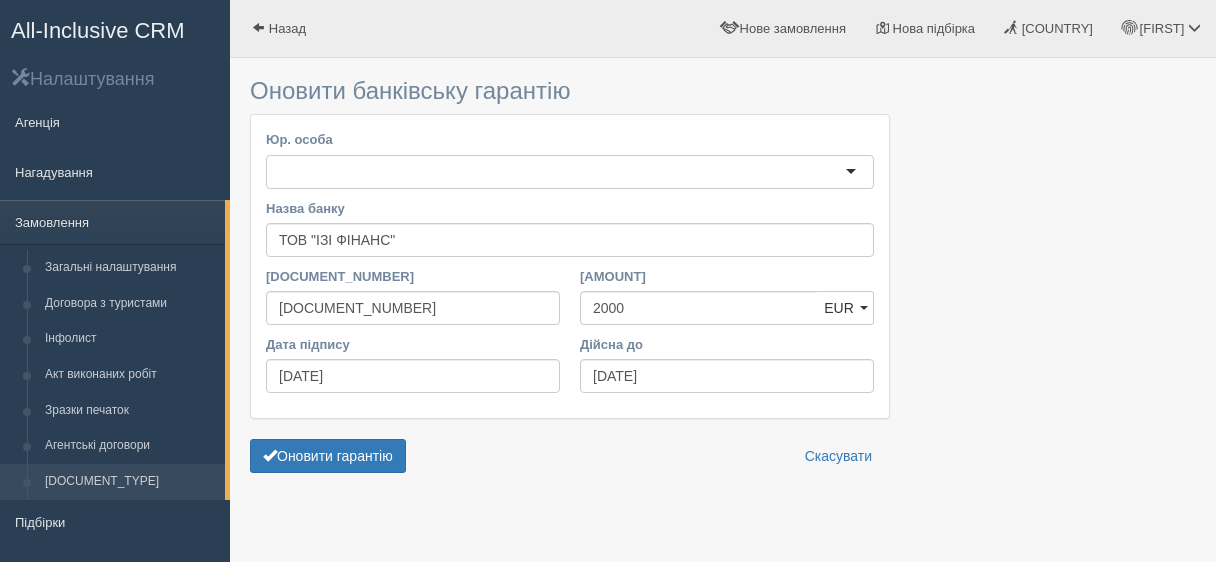 scroll, scrollTop: 0, scrollLeft: 0, axis: both 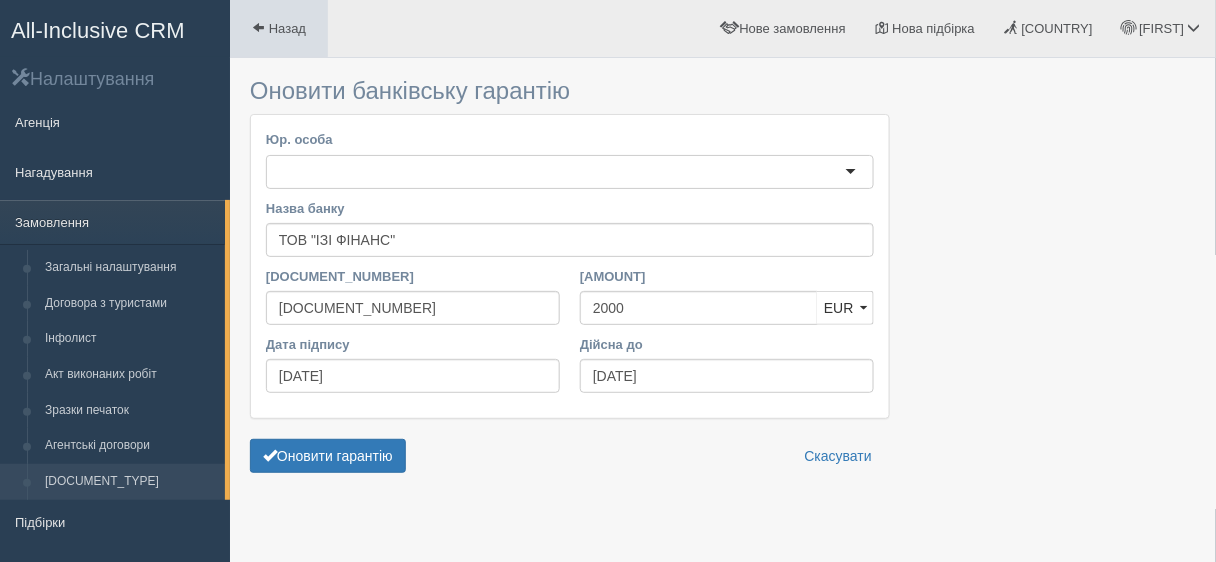 click on "Назад" at bounding box center (279, 28) 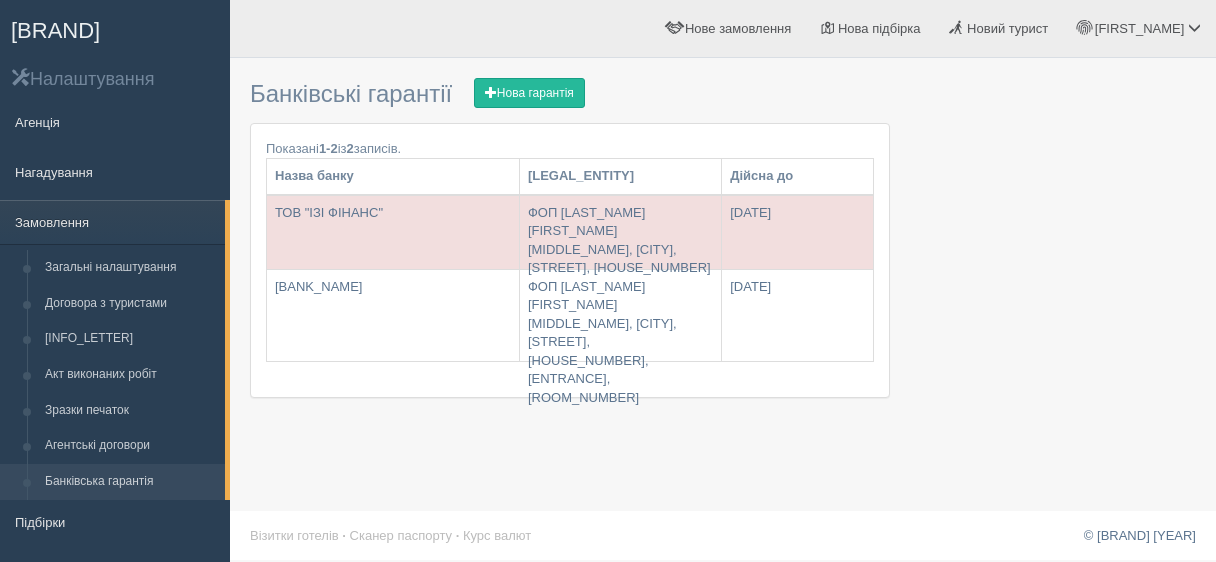 scroll, scrollTop: 0, scrollLeft: 0, axis: both 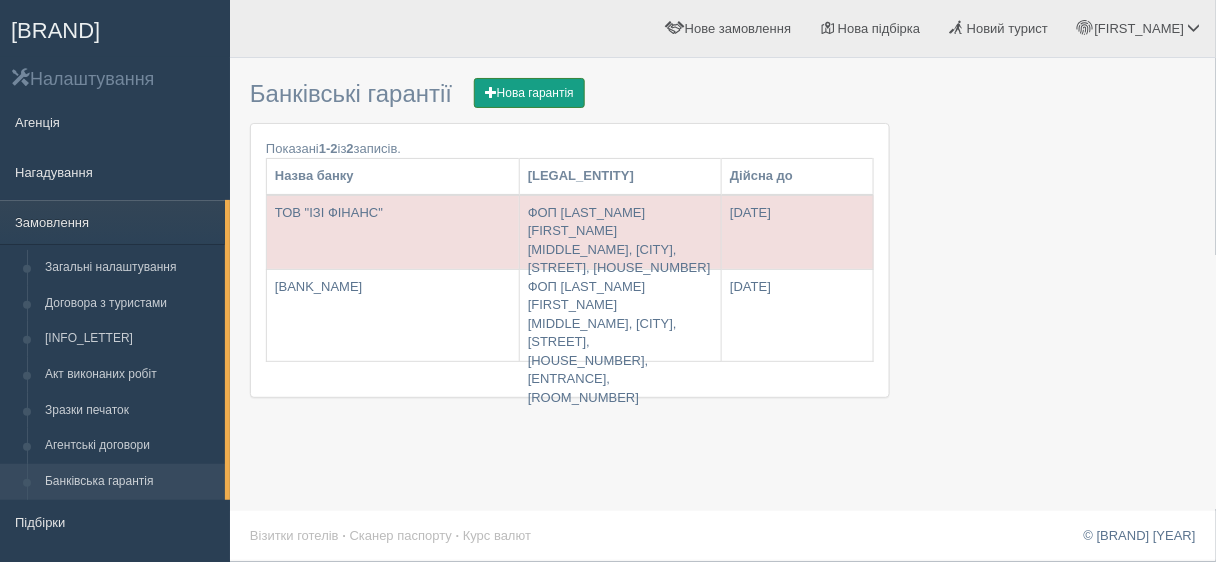 click on "Нова гарантія" at bounding box center (529, 93) 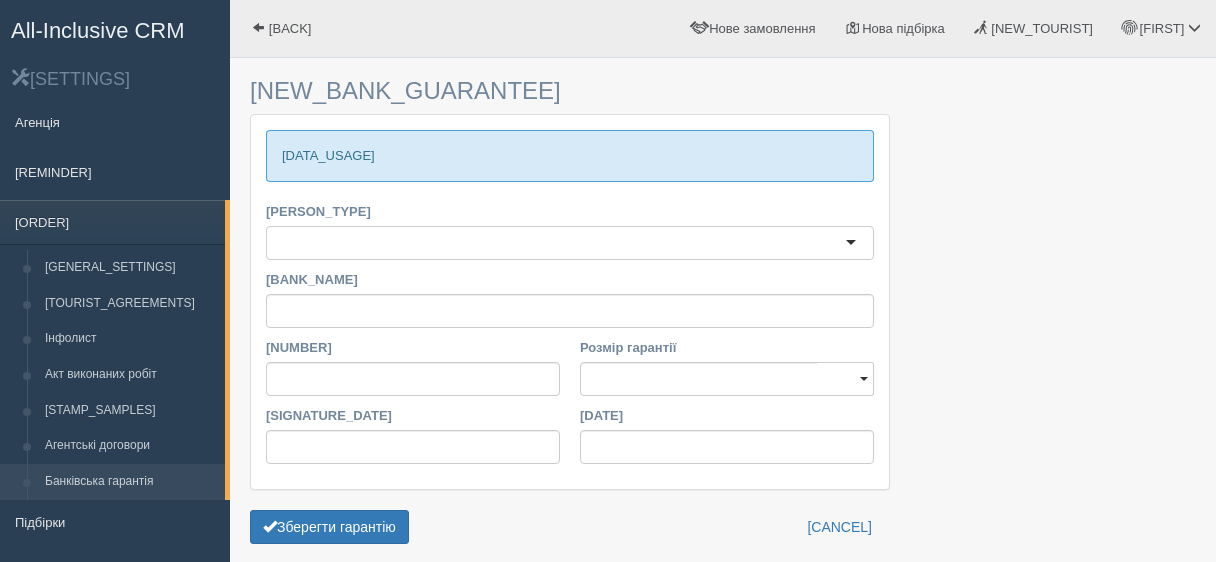 scroll, scrollTop: 0, scrollLeft: 0, axis: both 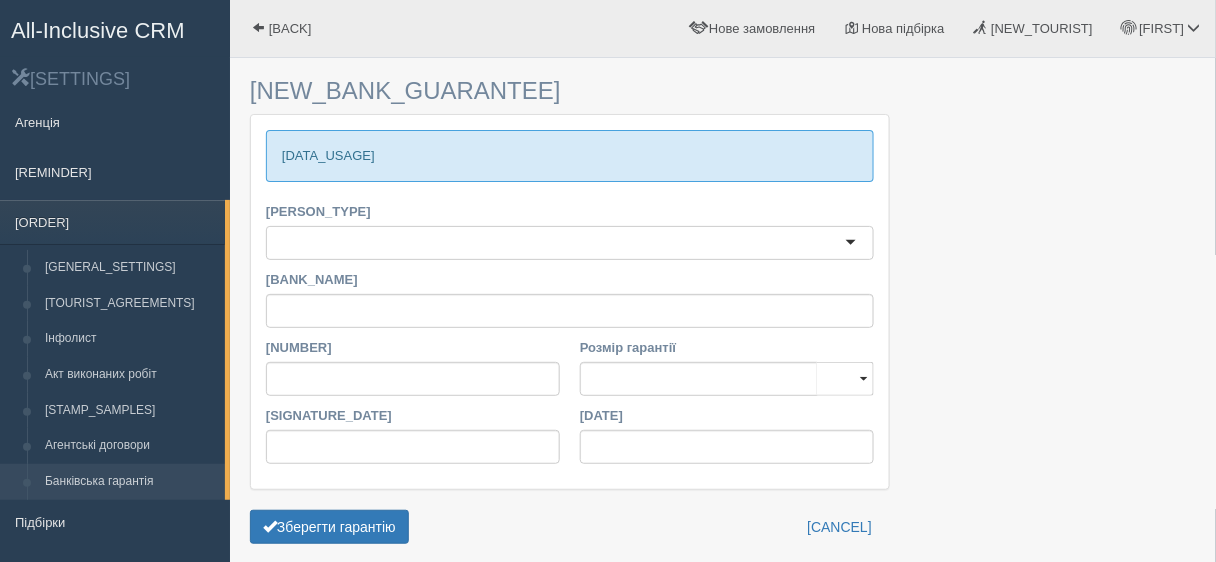 click at bounding box center [570, 243] 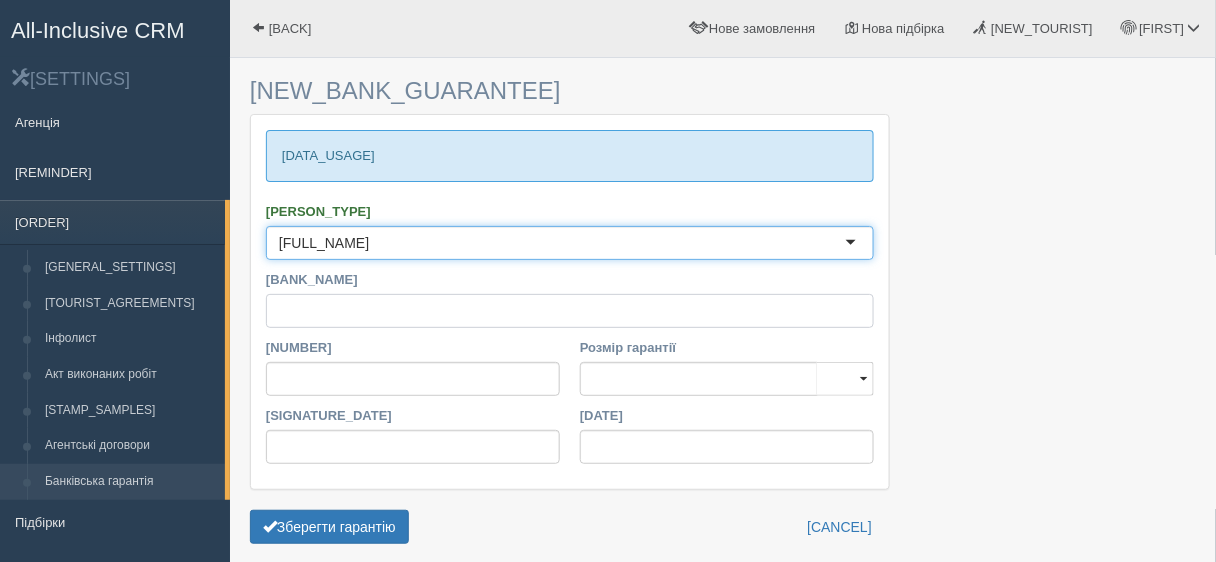 click on "[BANK_NAME]" at bounding box center [570, 311] 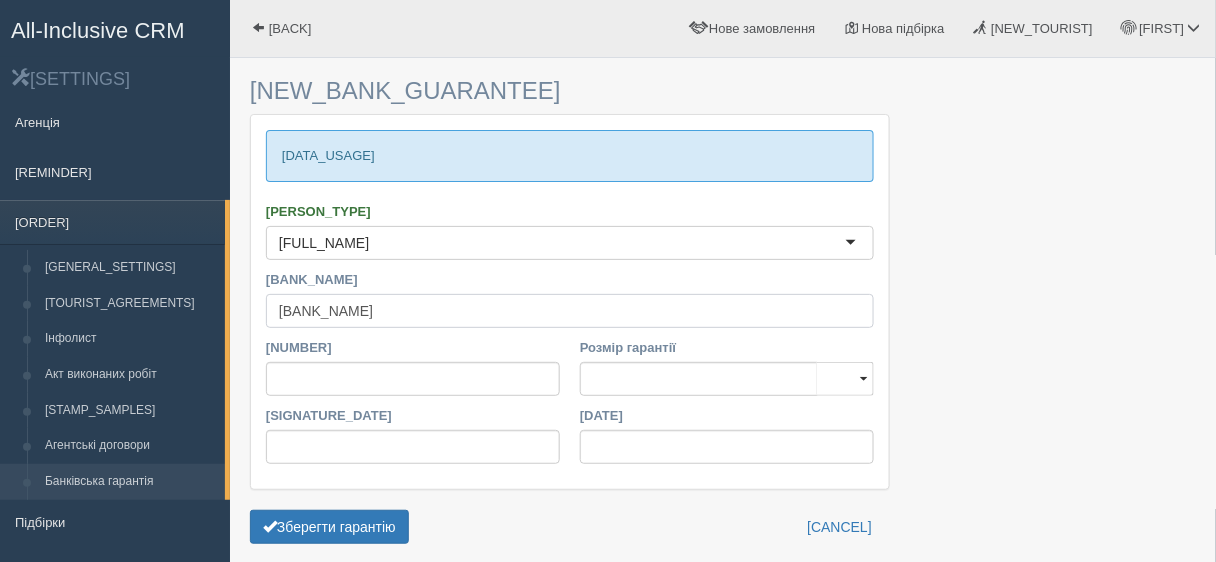 type on "[BANK_NAME]" 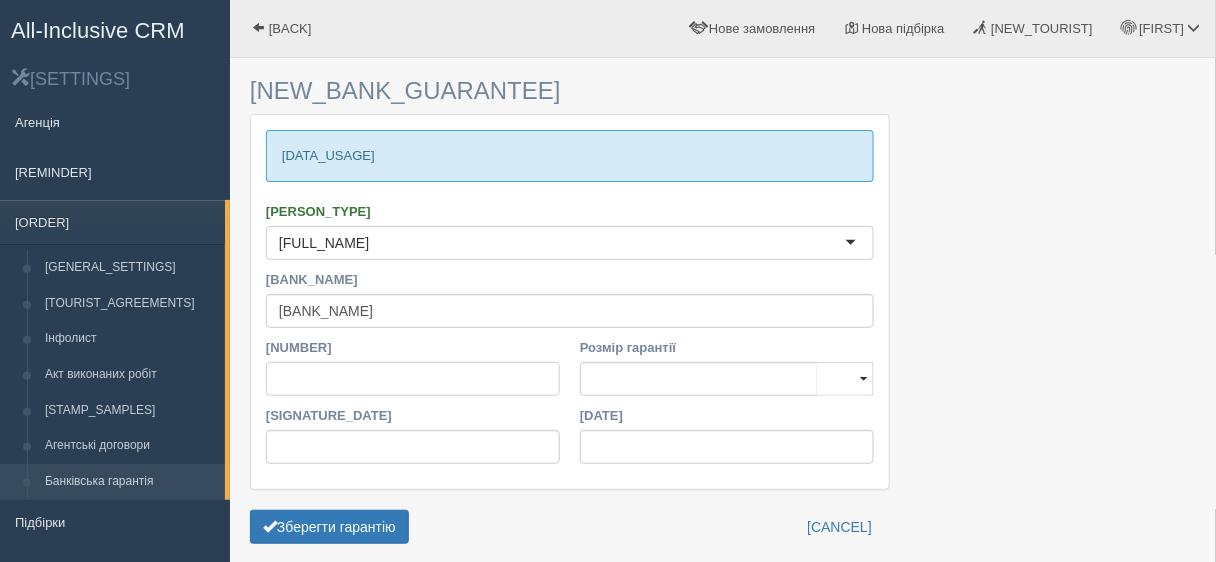 click on "[NUMBER]" at bounding box center (413, 379) 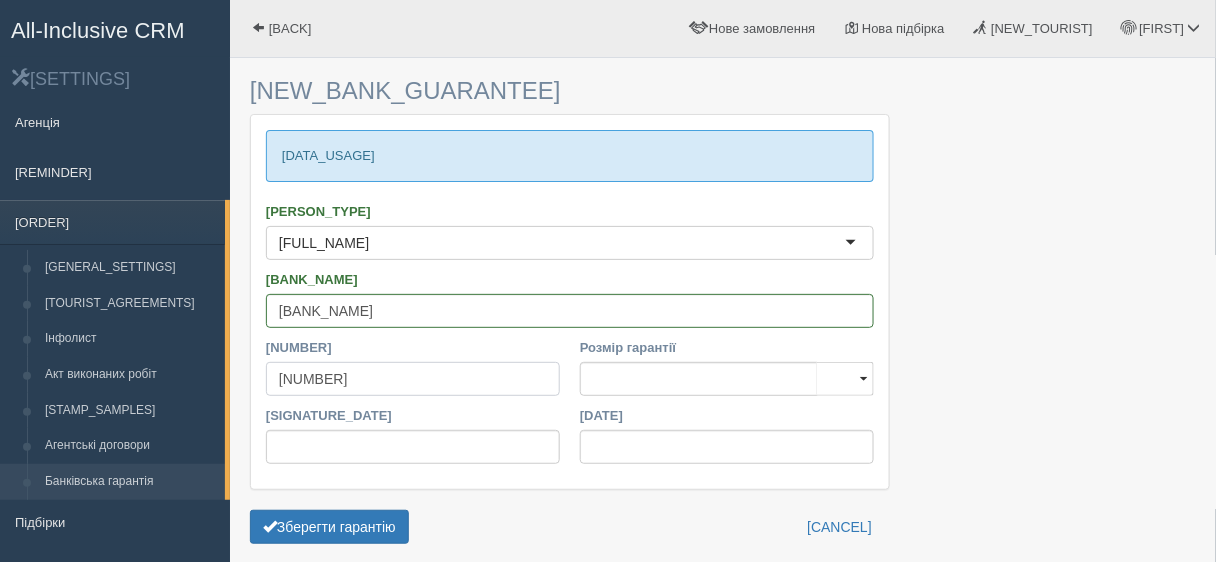 type on "[NUMBER]" 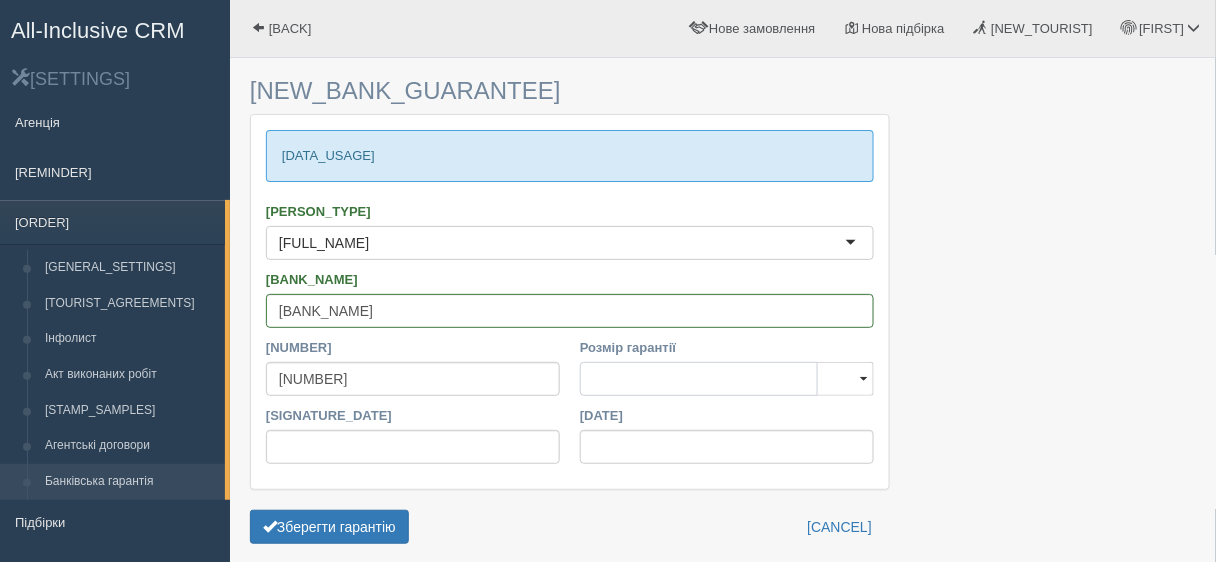 click on "Розмір гарантії" at bounding box center [699, 379] 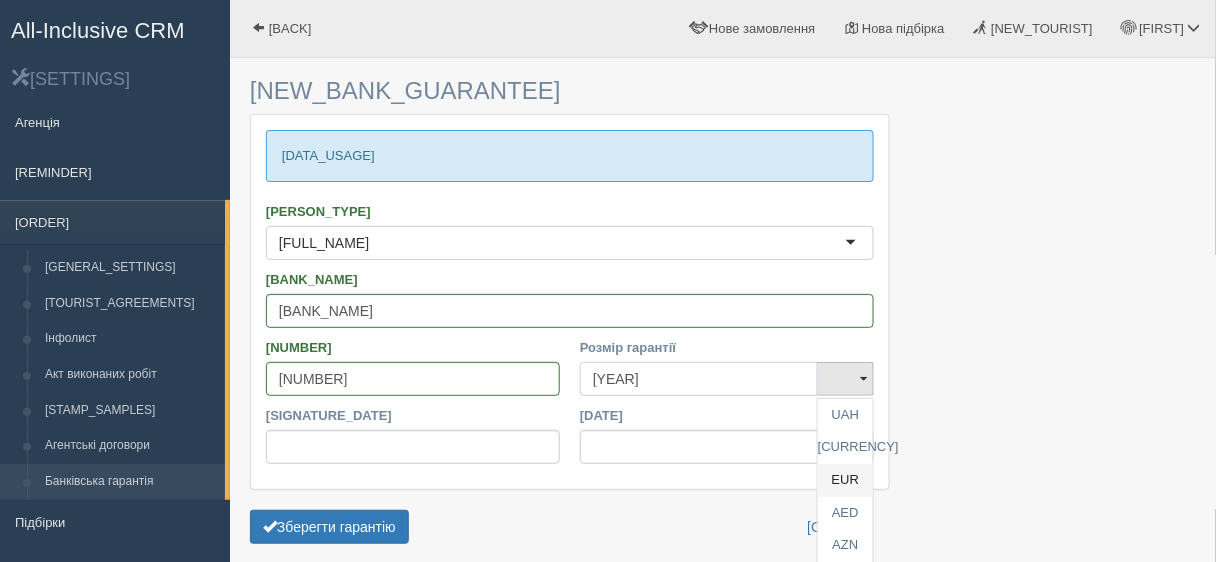 type on "[YEAR]" 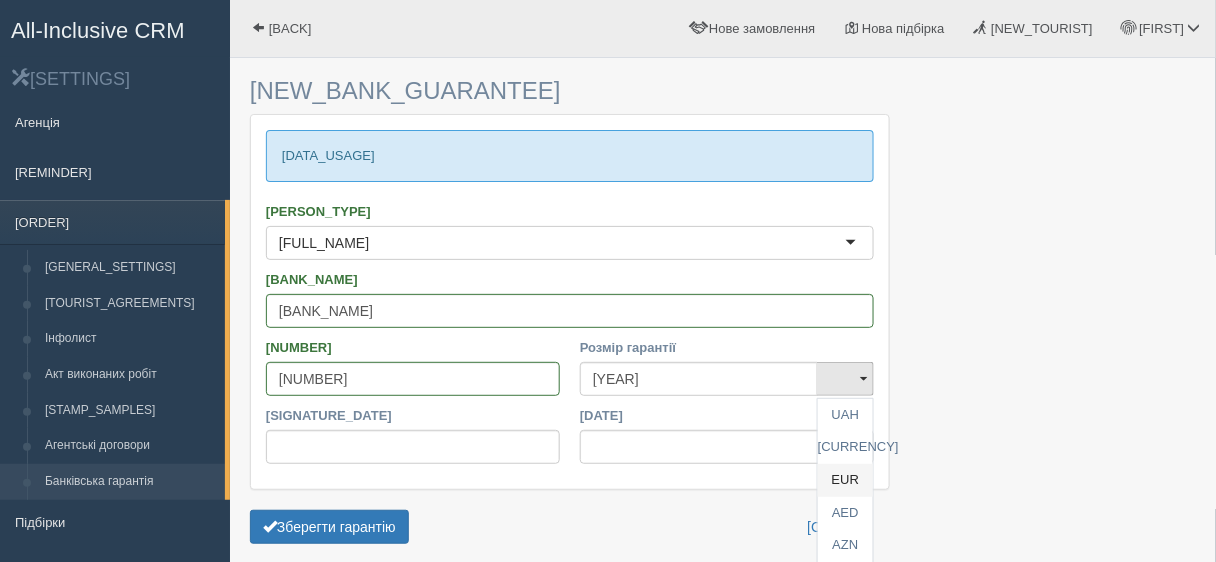 click on "EUR" at bounding box center (845, 415) 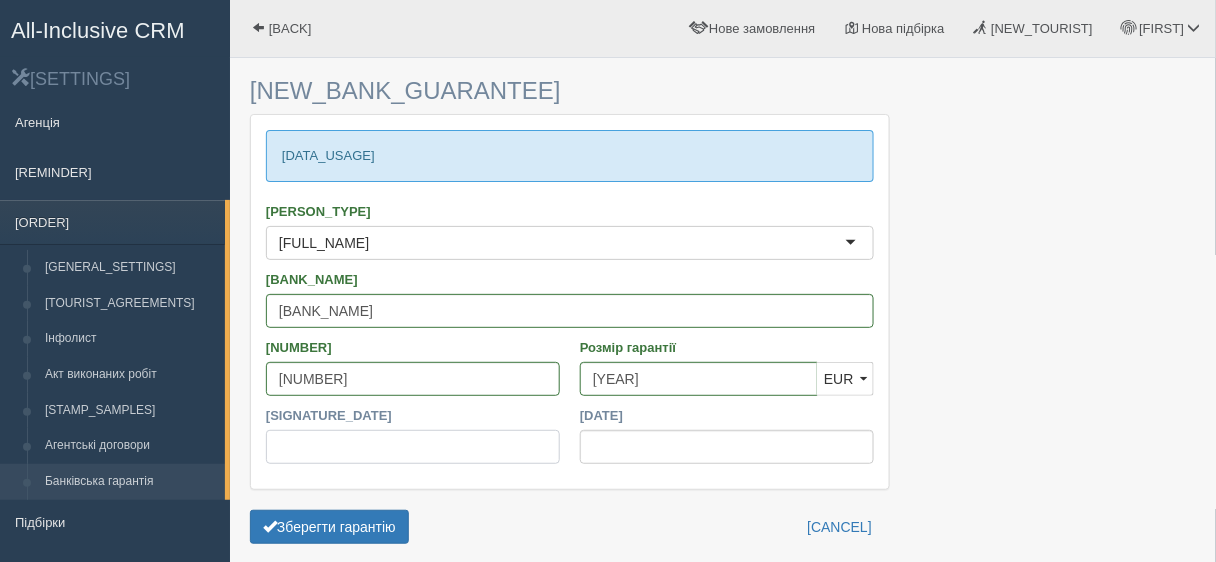 click on "[SIGNATURE_DATE]" at bounding box center [413, 447] 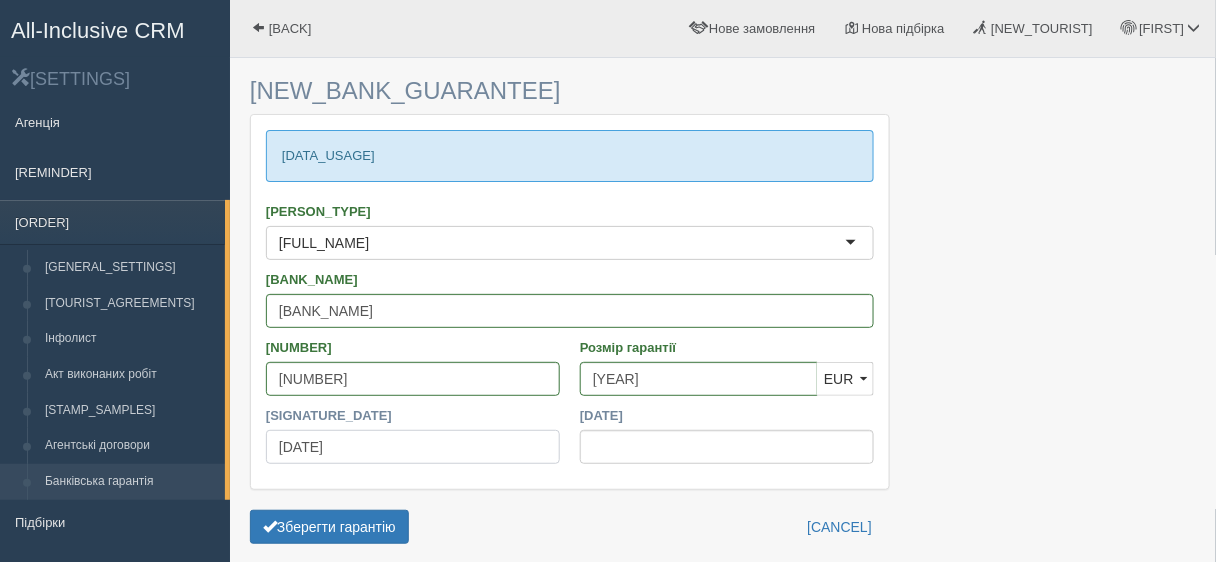 type on "[DATE]" 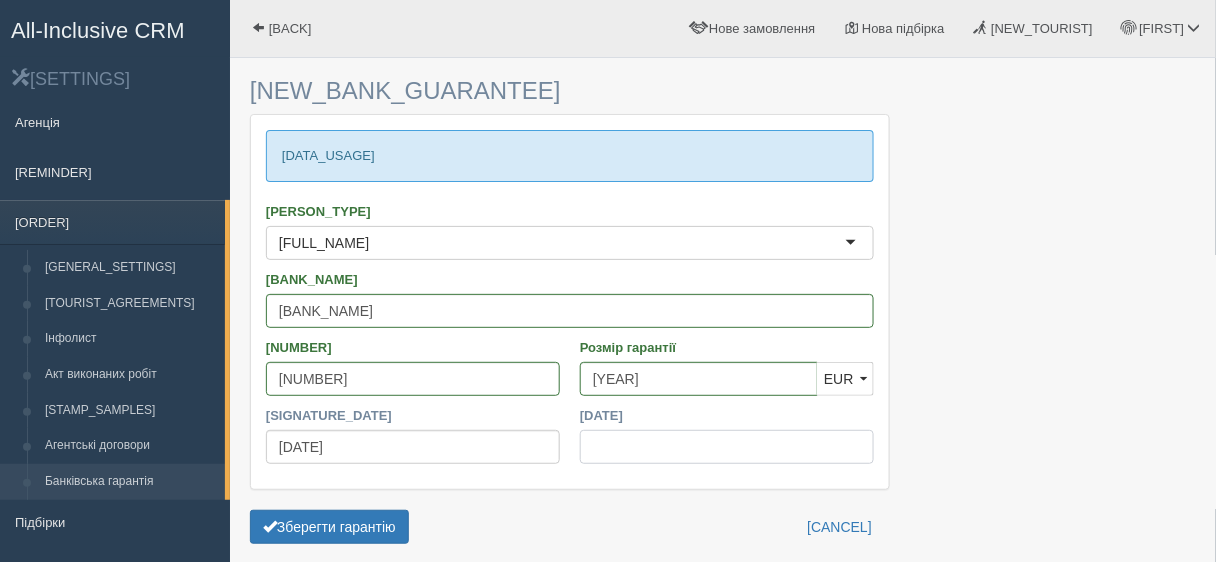 click on "[DATE]" at bounding box center (727, 447) 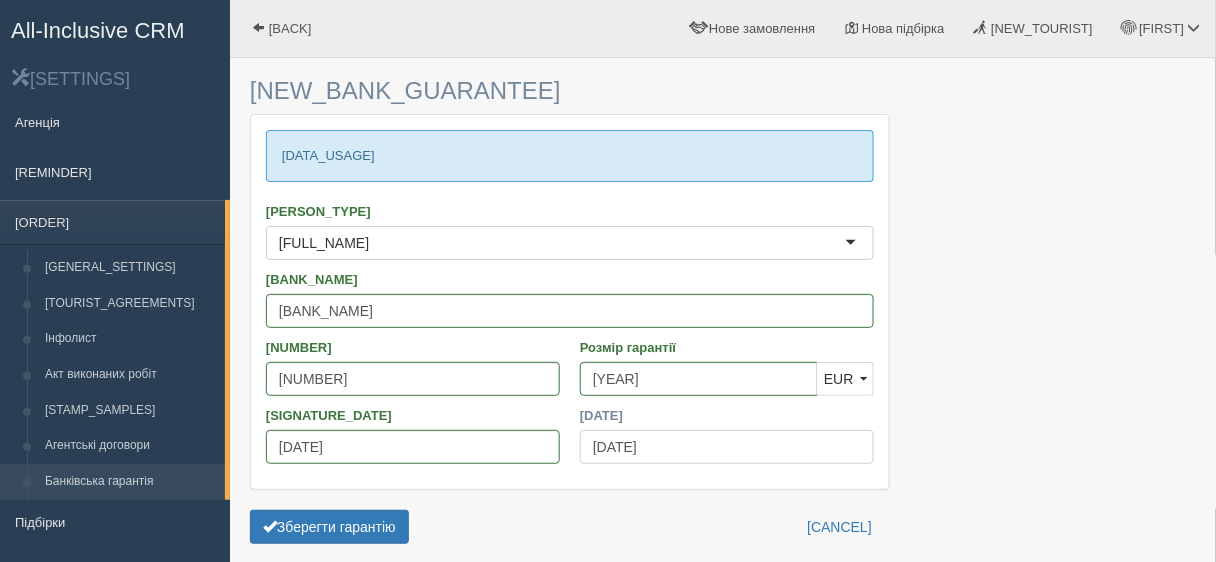 type on "[DATE]" 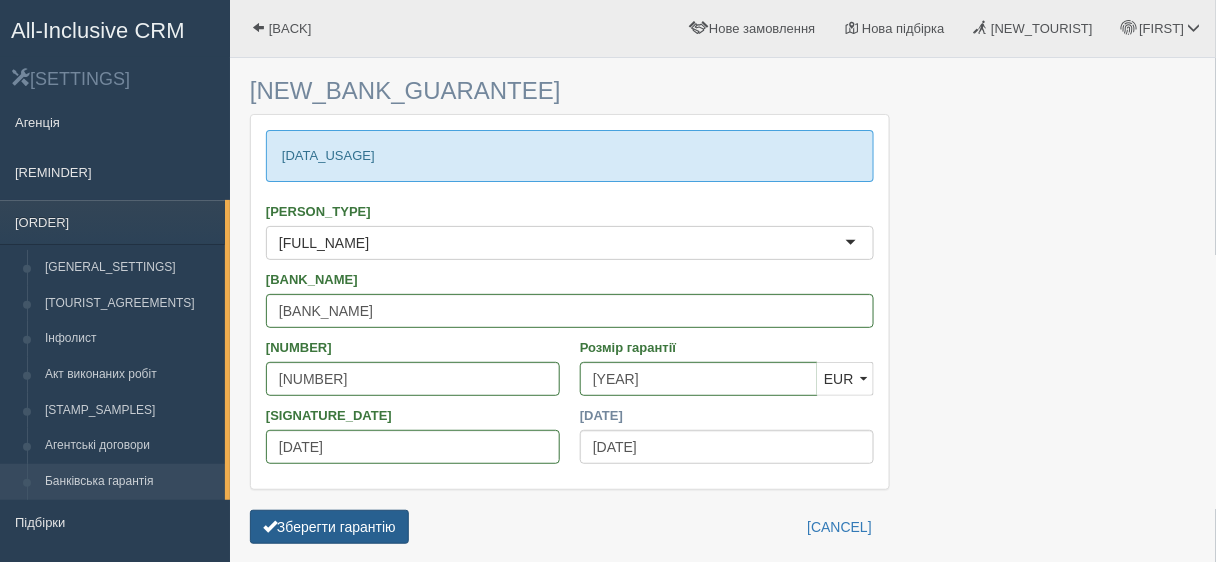 click on "Зберегти гарантію" at bounding box center [329, 527] 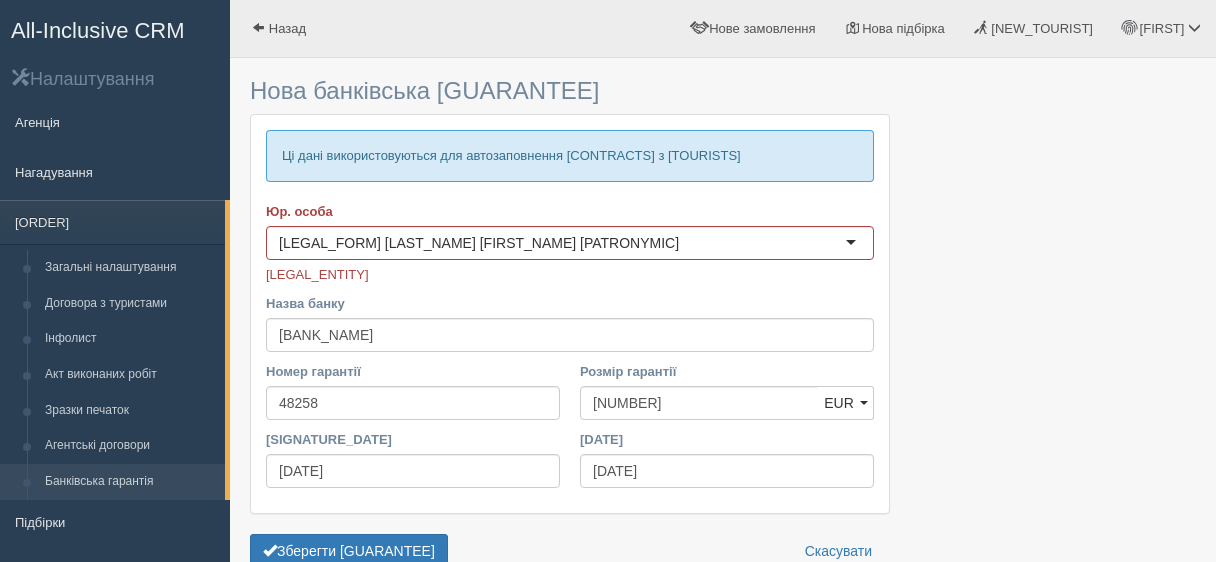 scroll, scrollTop: 0, scrollLeft: 0, axis: both 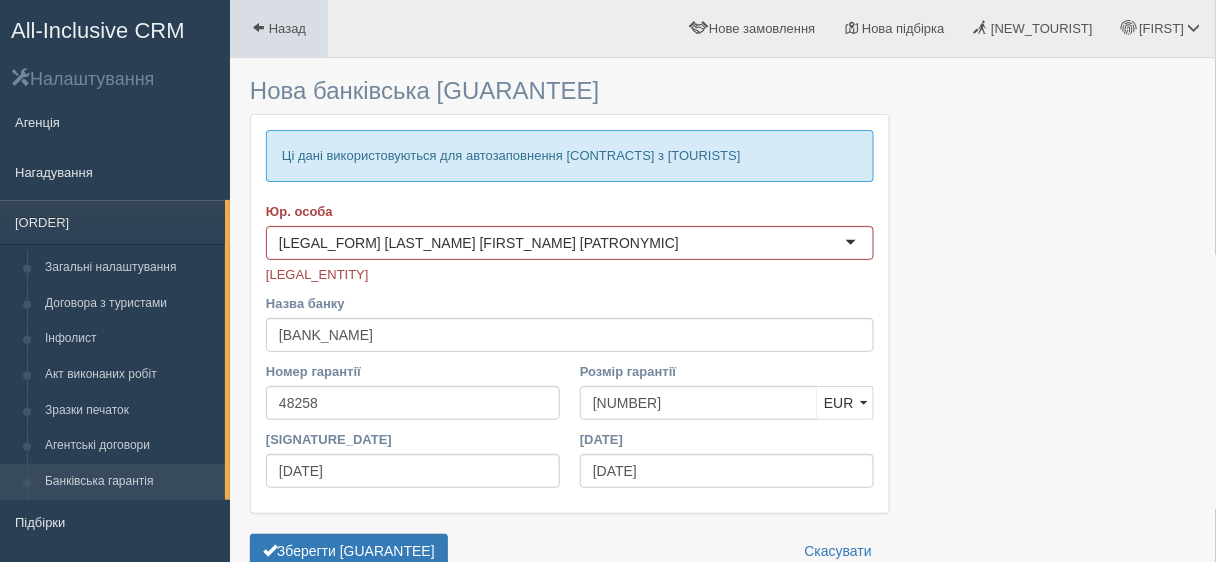 click on "Назад" at bounding box center [287, 28] 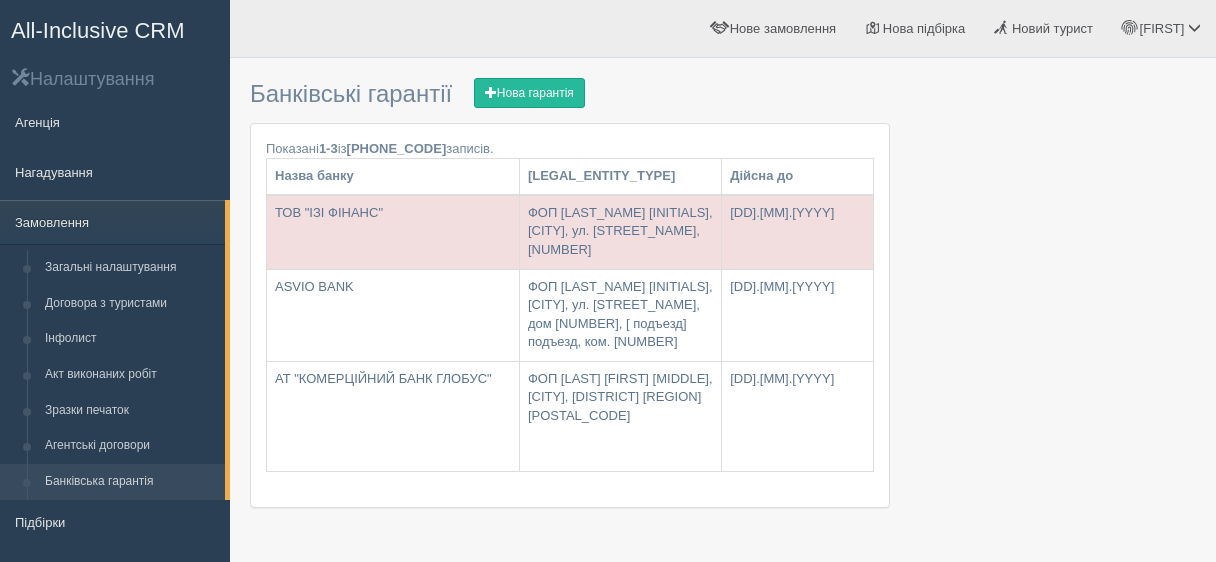 scroll, scrollTop: 0, scrollLeft: 0, axis: both 